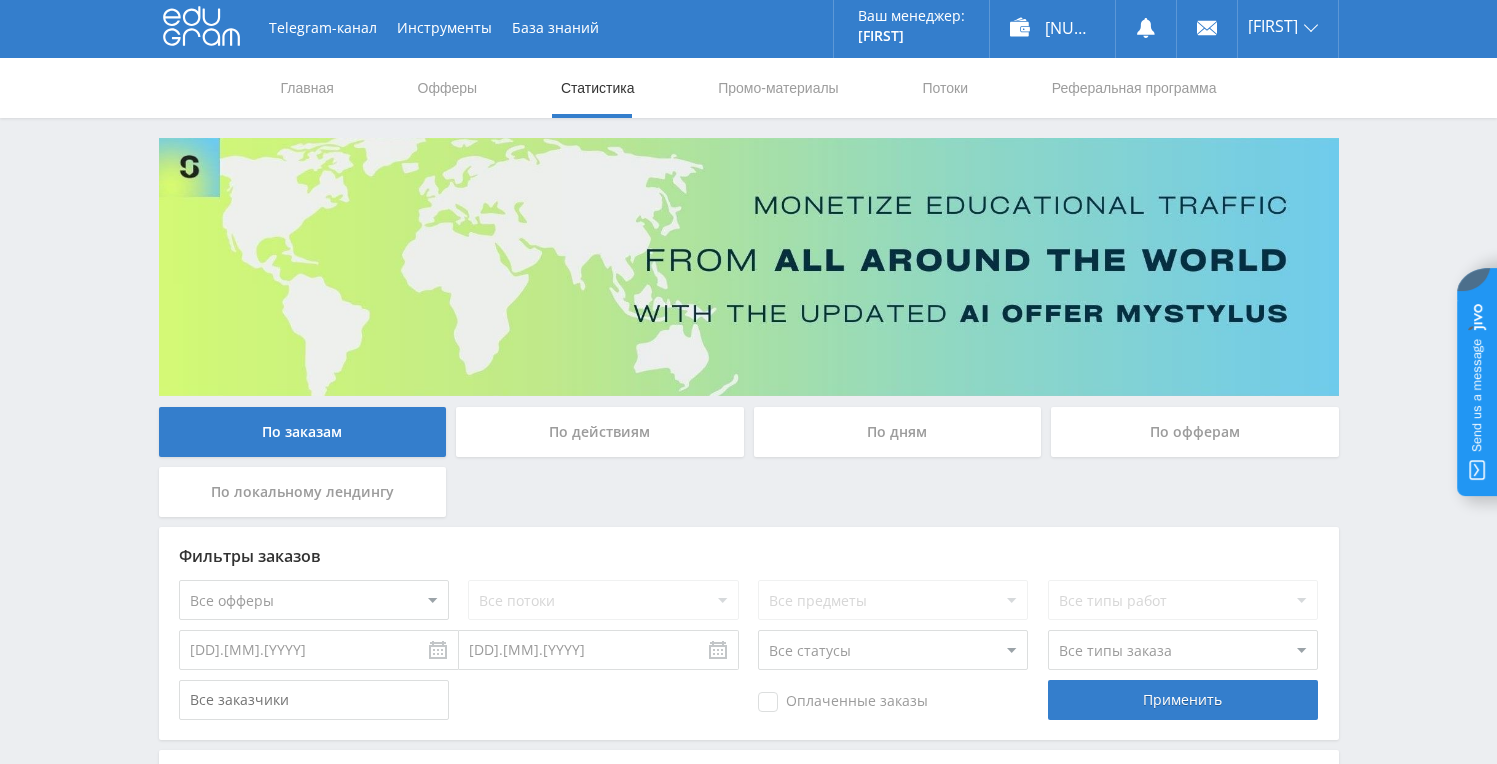 scroll, scrollTop: 4, scrollLeft: 0, axis: vertical 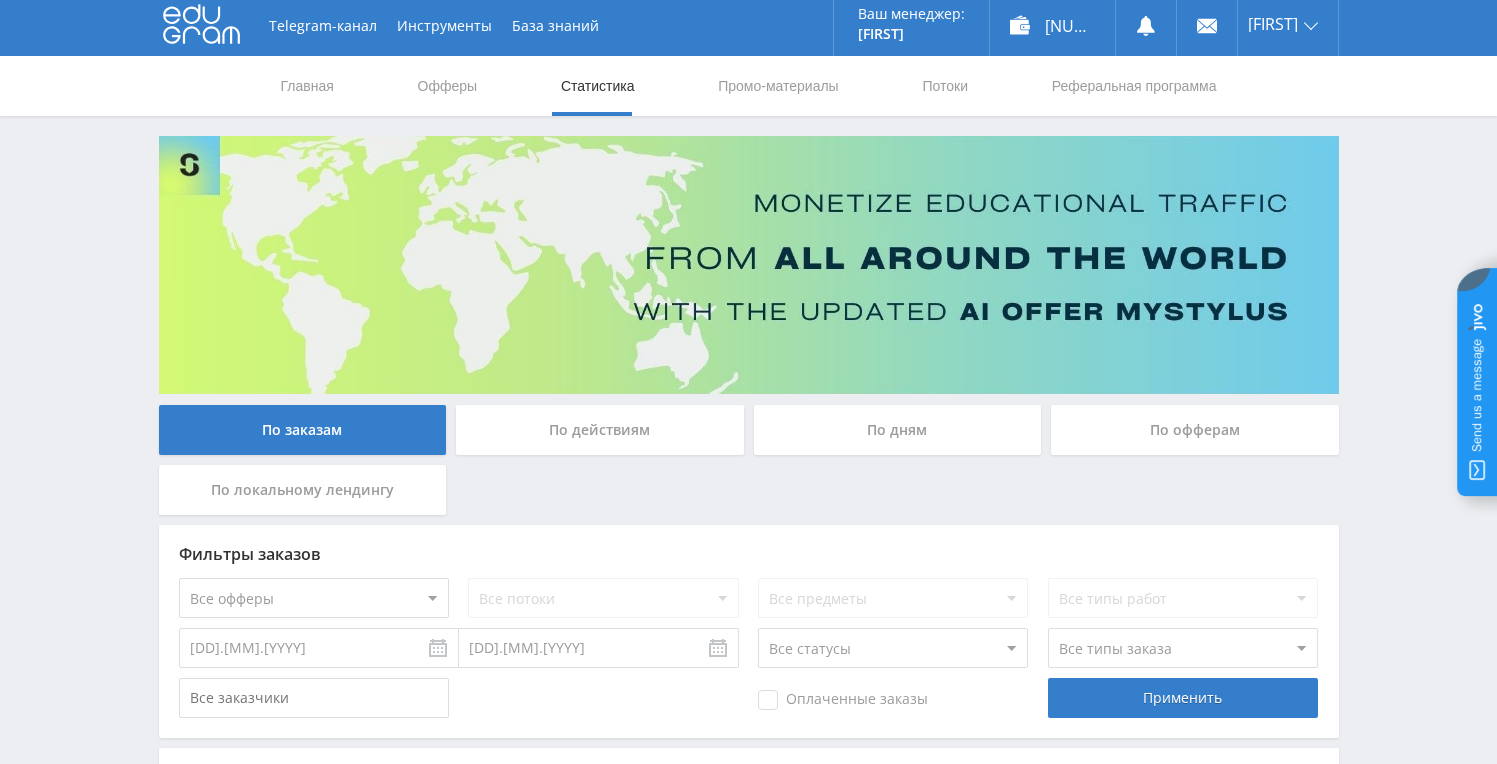 click on "По дням" at bounding box center [898, 430] 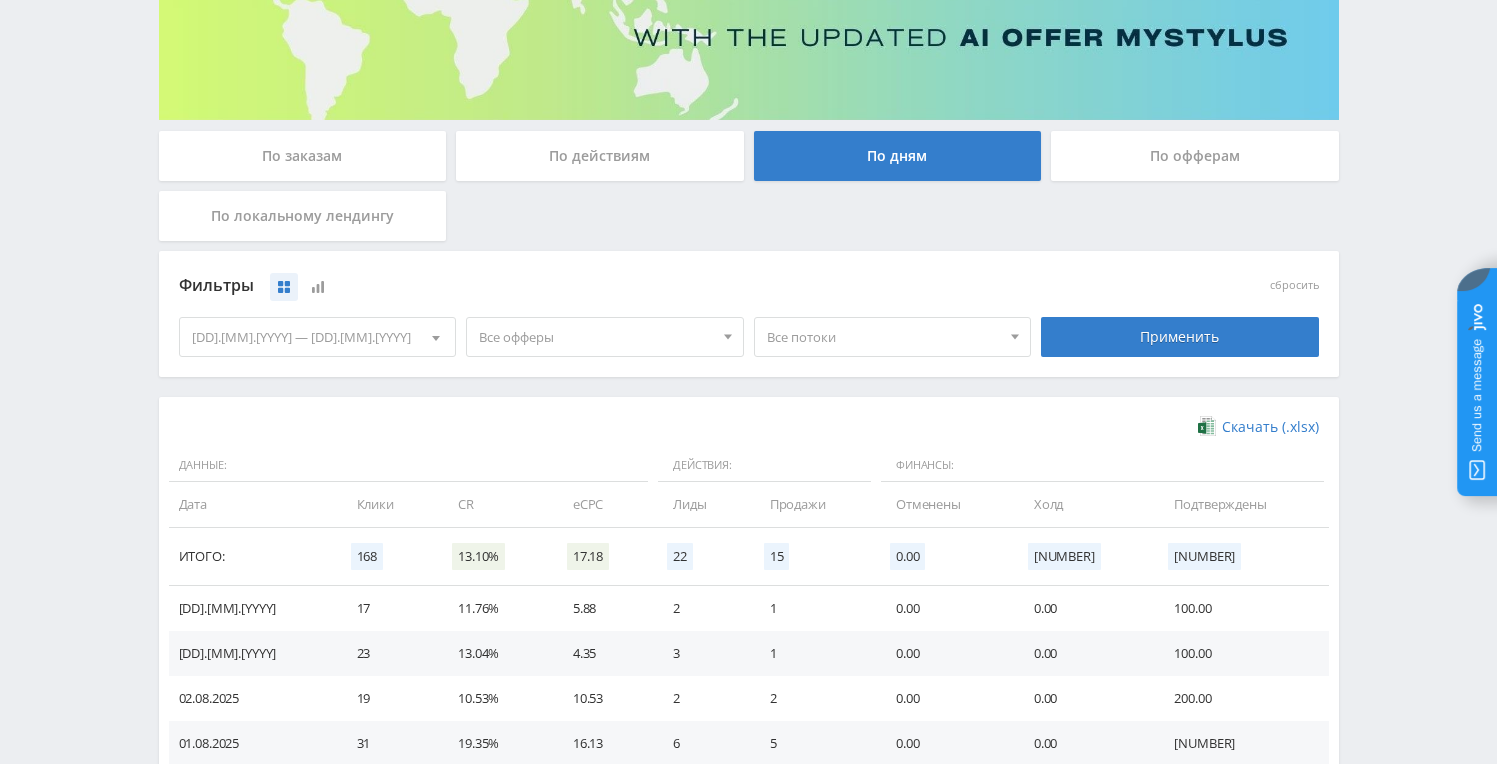 scroll, scrollTop: 308, scrollLeft: 0, axis: vertical 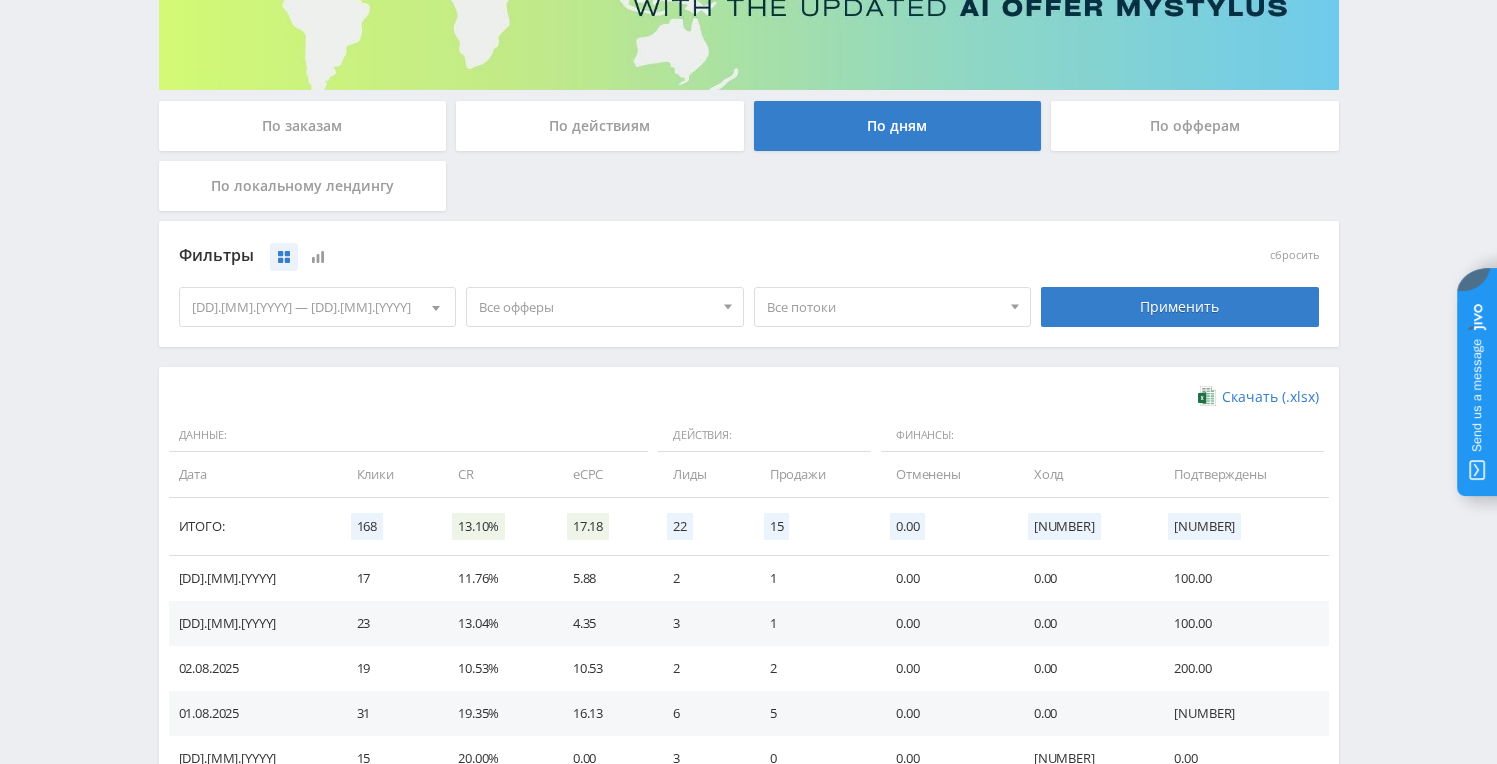 click on "[DD].[MM].[YYYY] — [DD].[MM].[YYYY]" at bounding box center [318, 307] 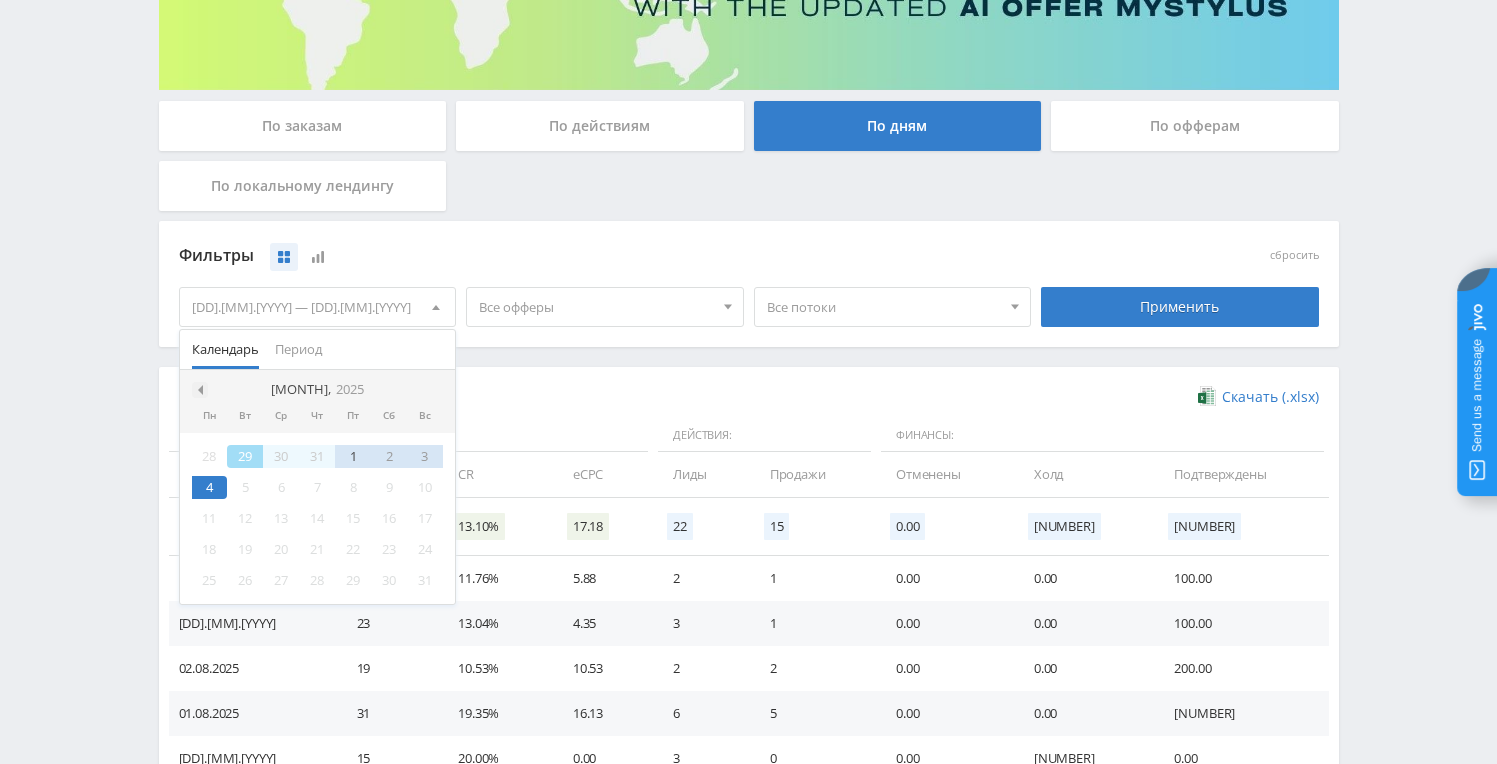 click at bounding box center (200, 390) 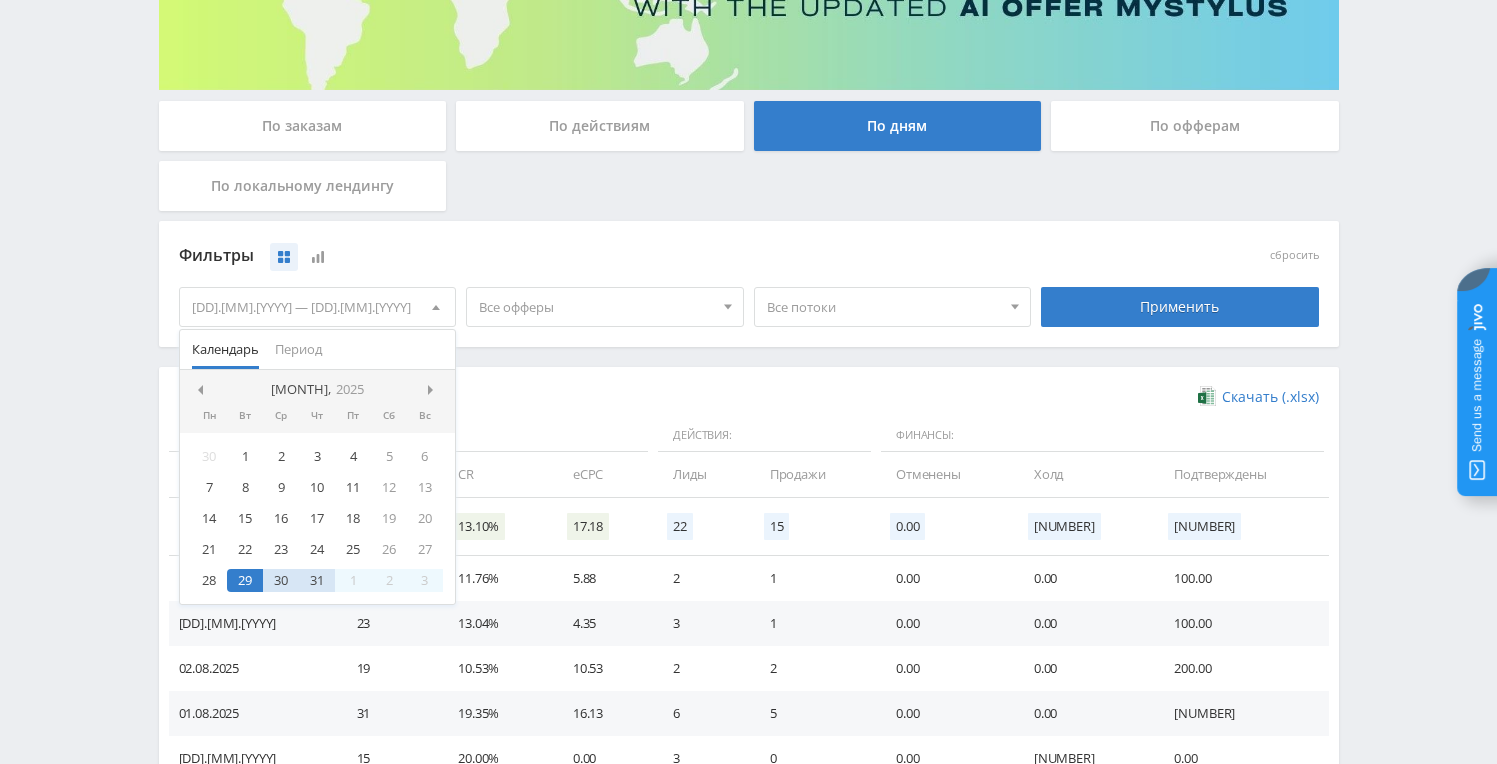 click at bounding box center (200, 390) 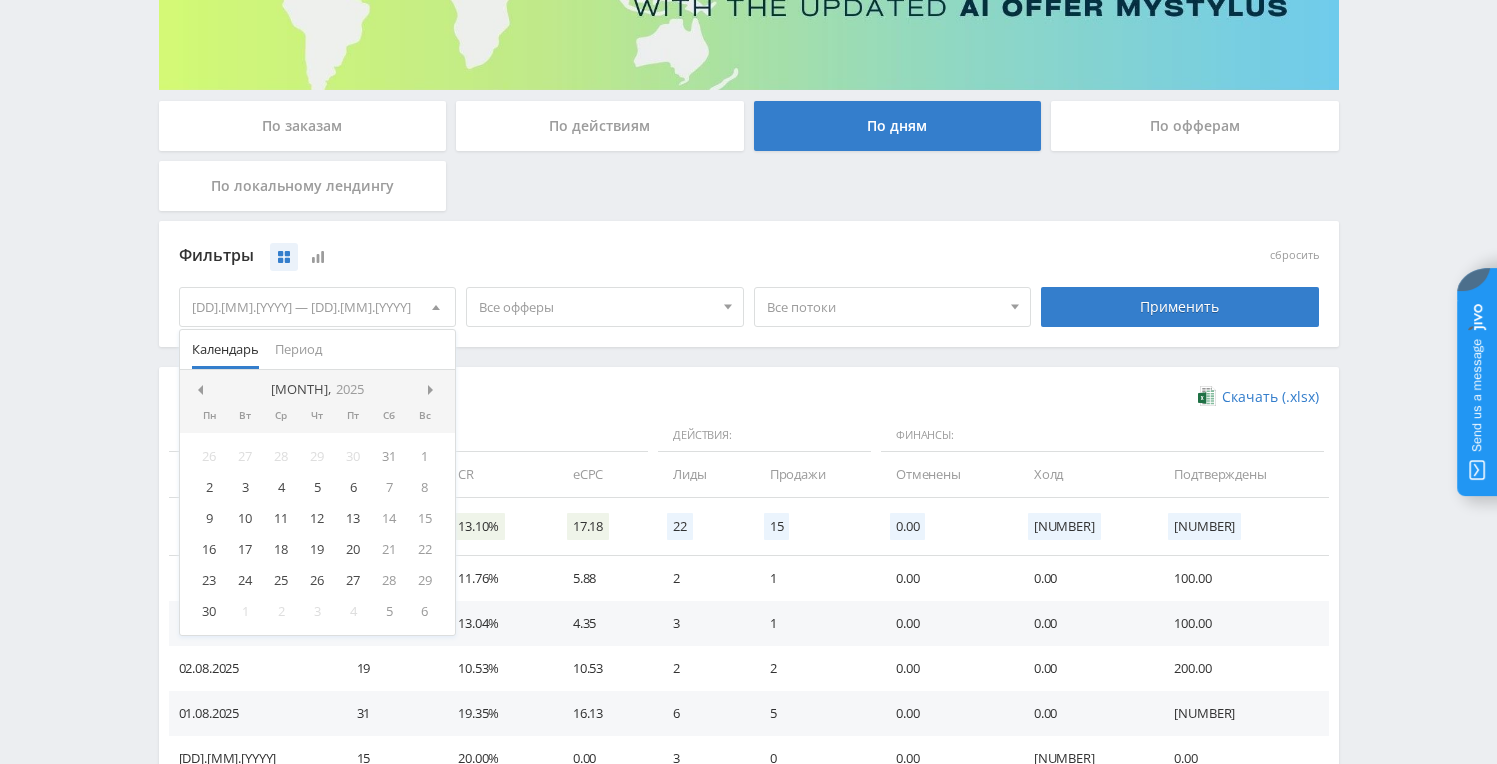 click at bounding box center [200, 390] 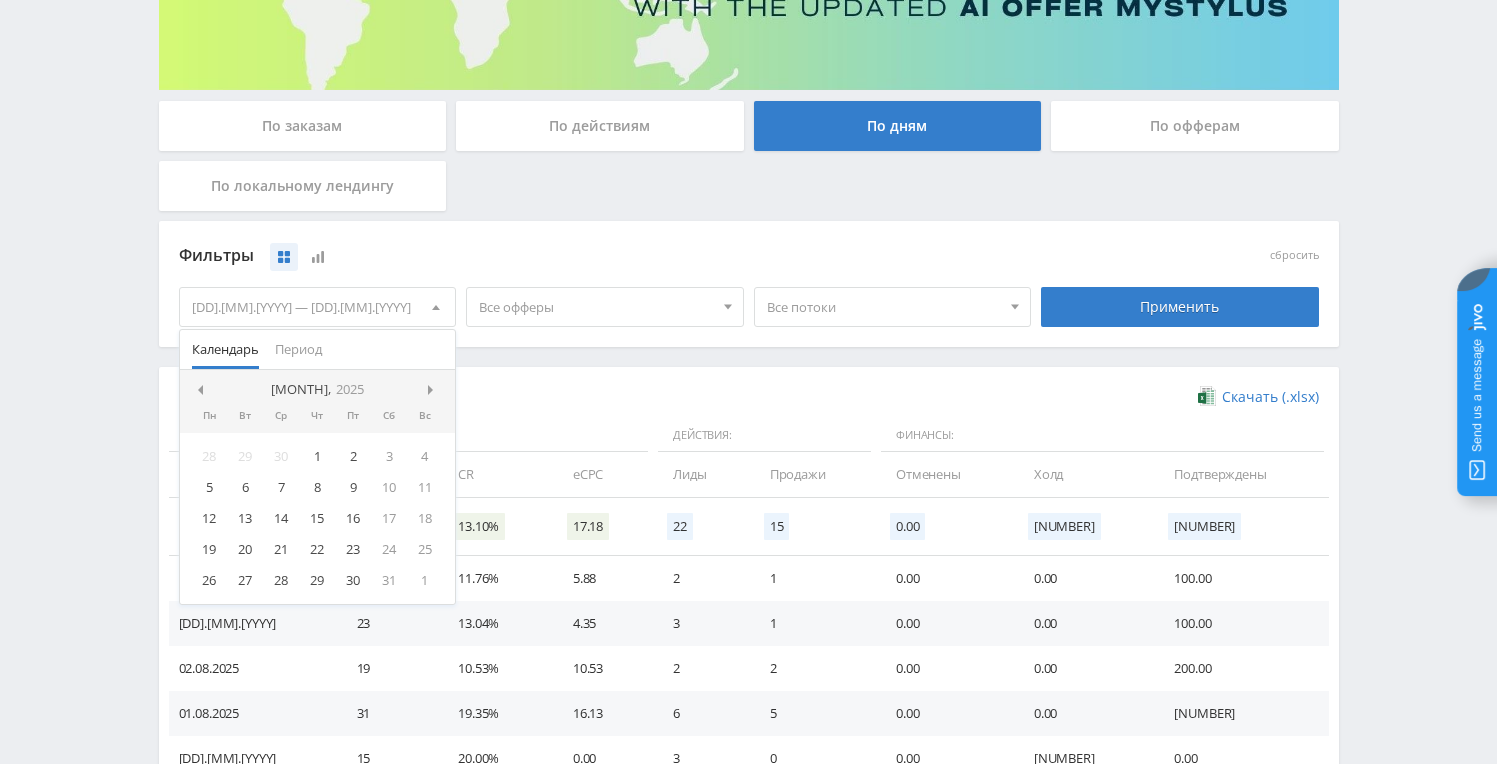 click at bounding box center [200, 390] 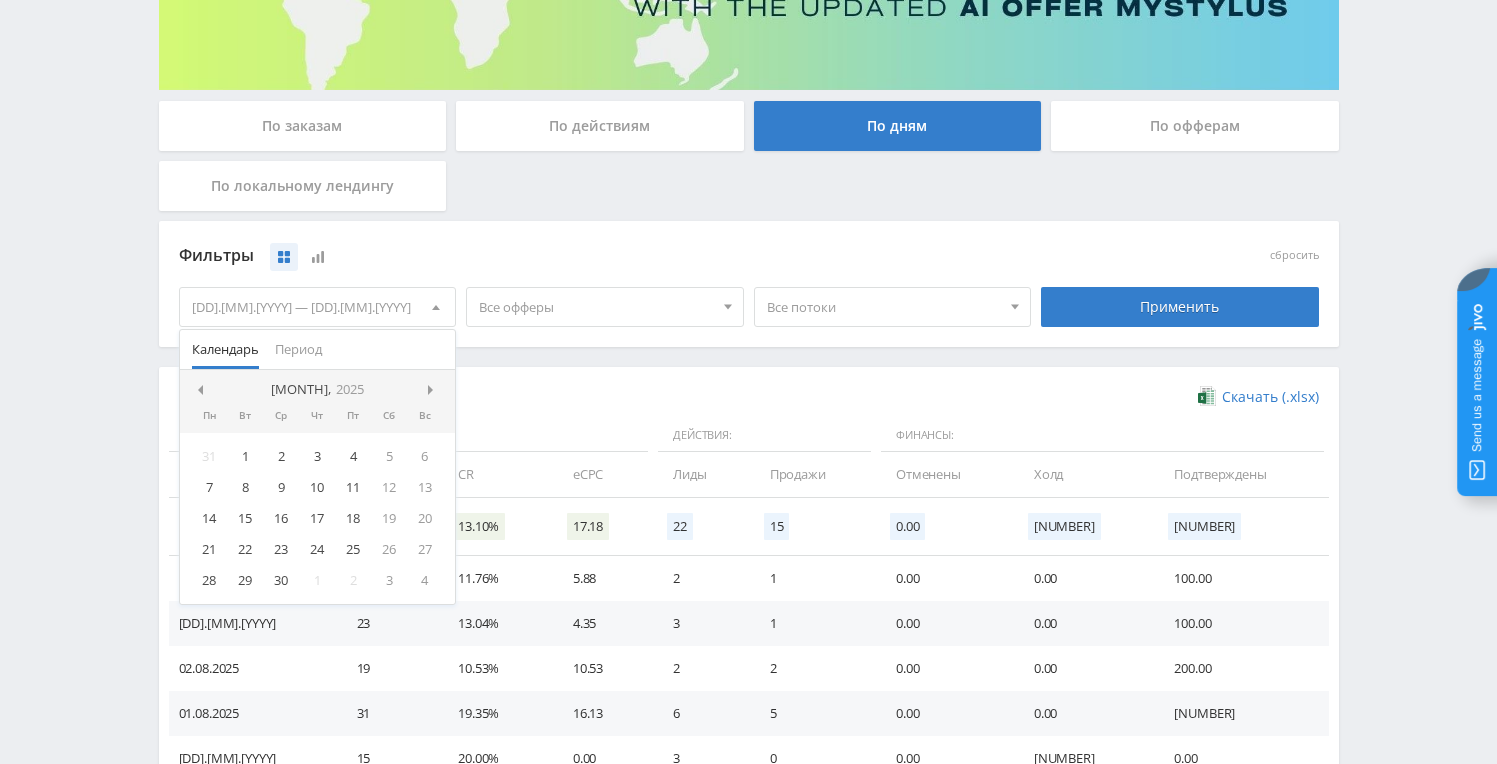 click at bounding box center [200, 390] 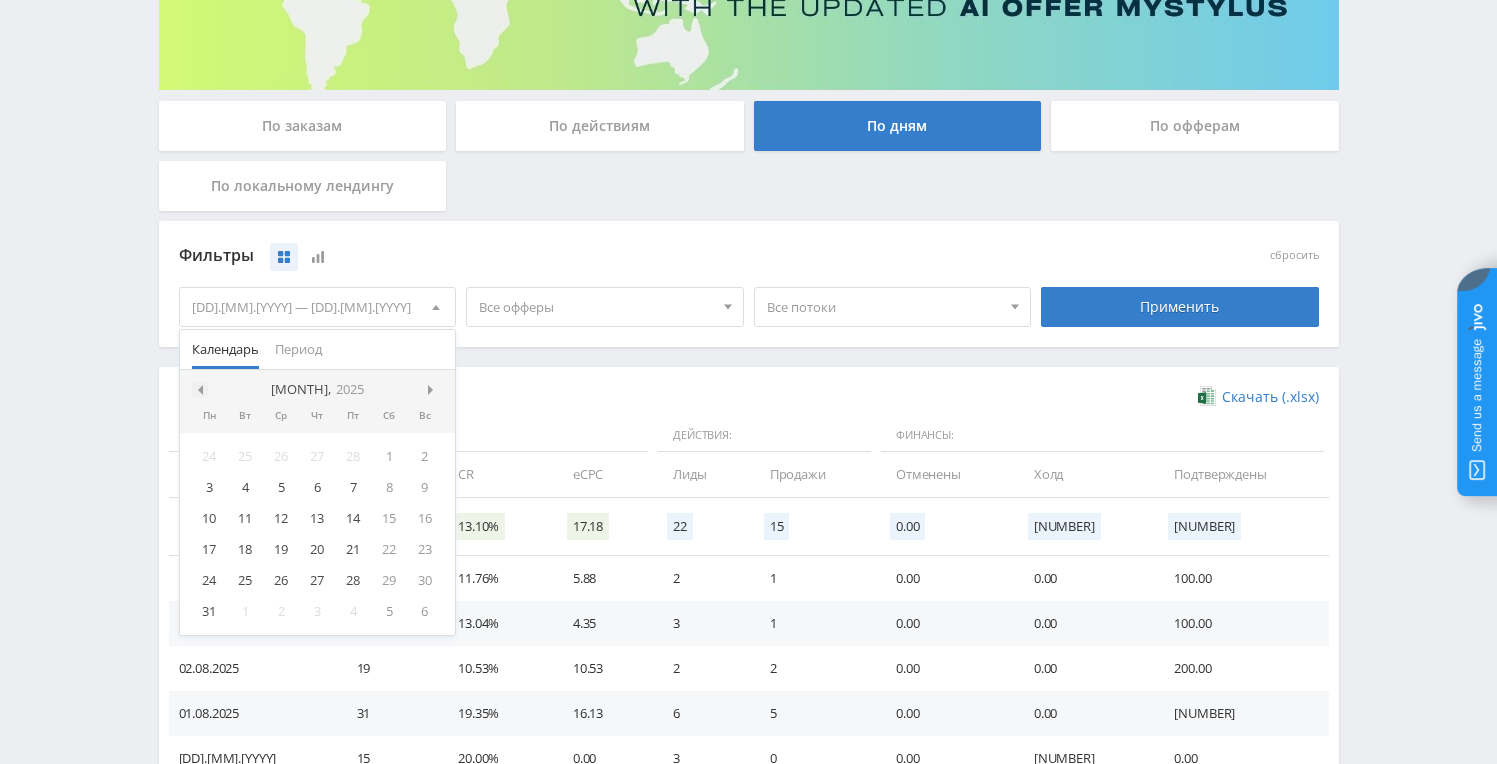 click at bounding box center [198, 390] 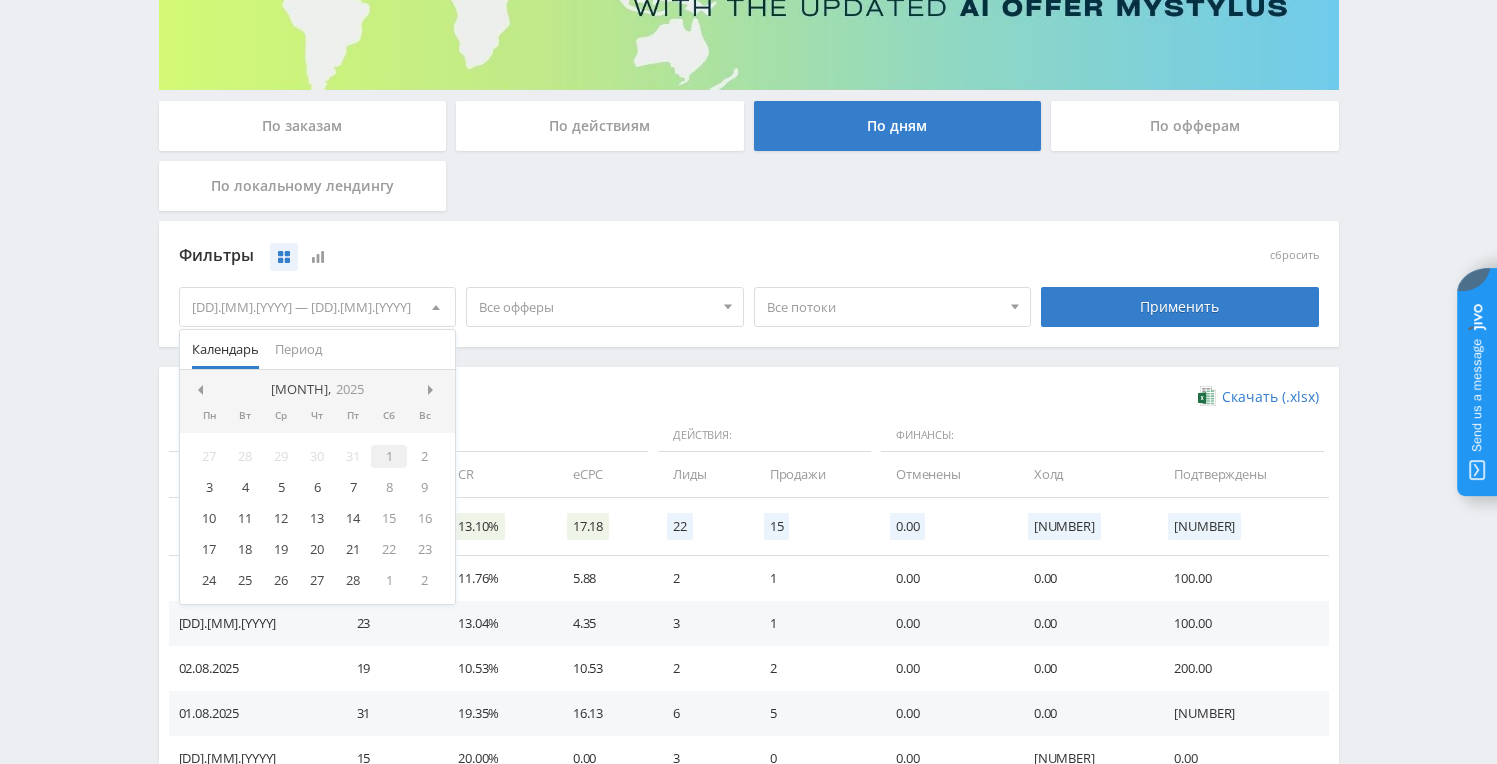 click on "1" at bounding box center (389, 456) 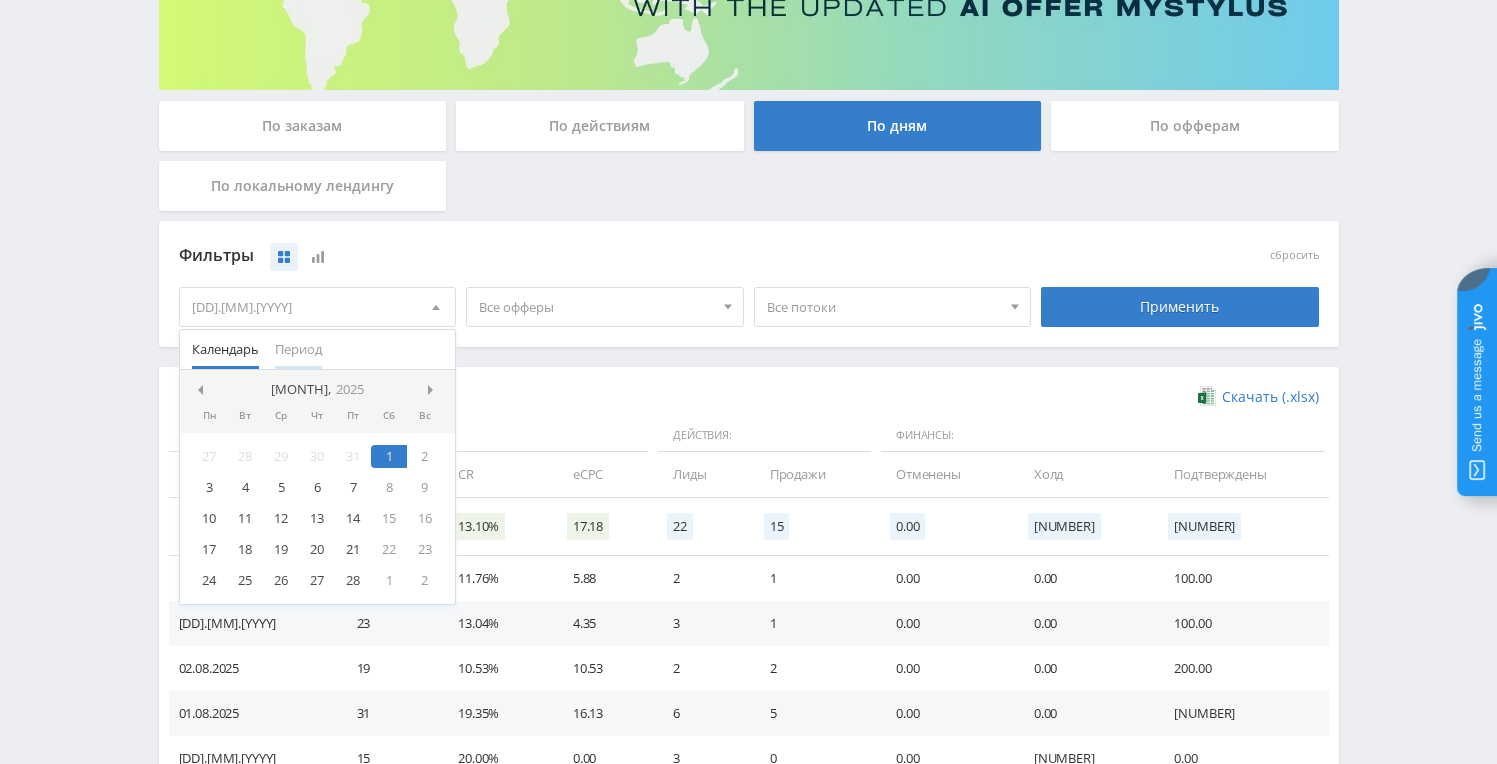 click on "Период" at bounding box center (298, 349) 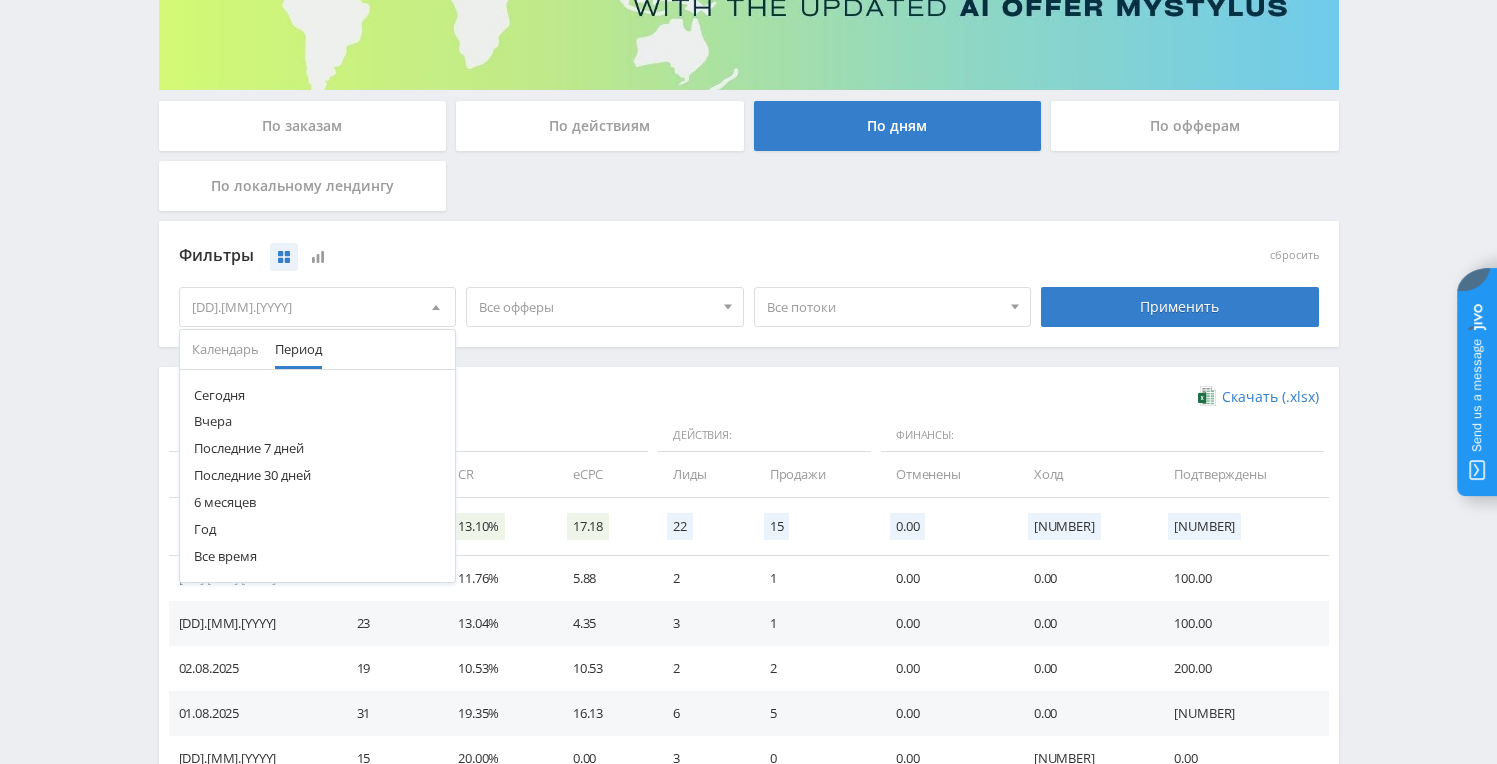 click on "Все время" at bounding box center (318, 556) 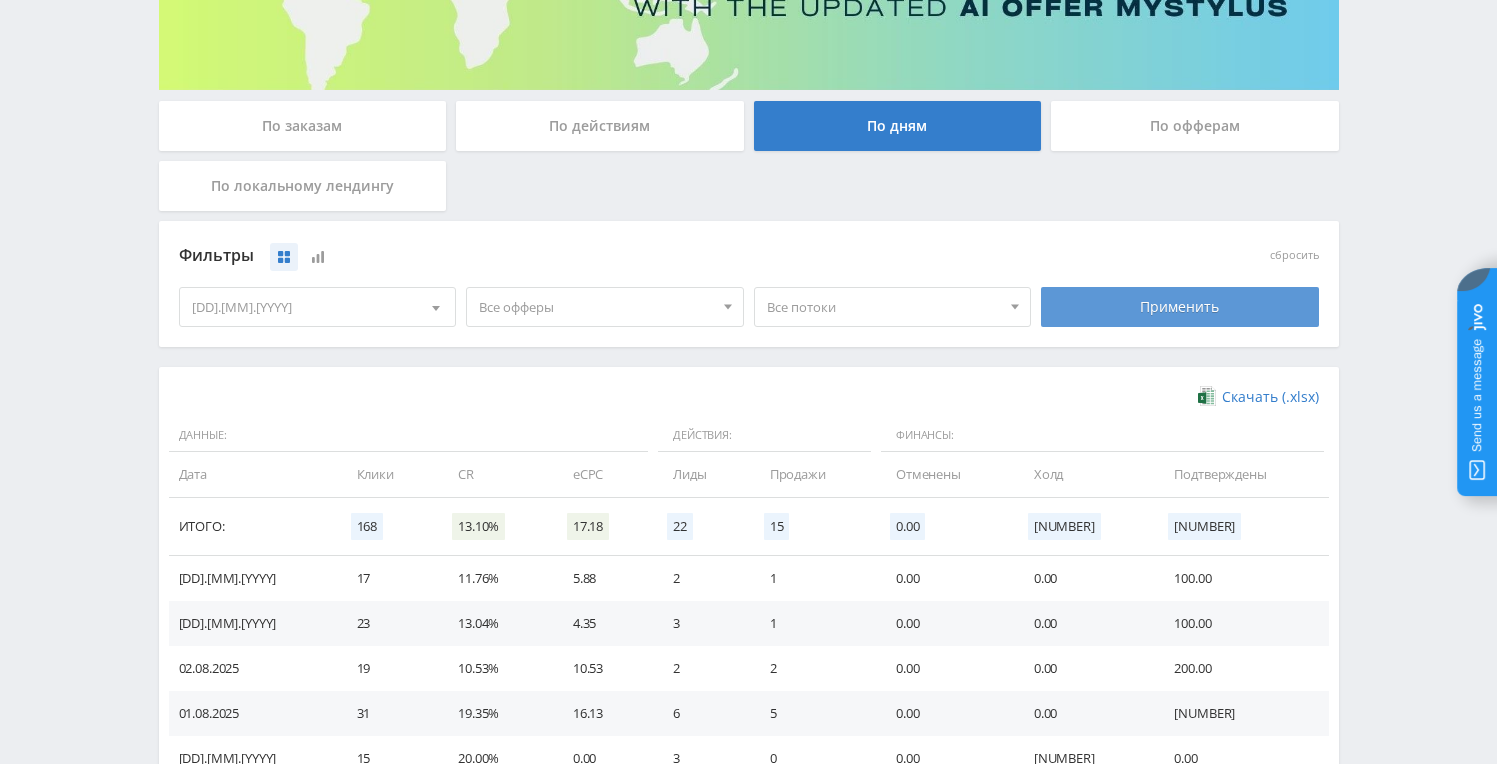 click on "Применить" at bounding box center (1180, 307) 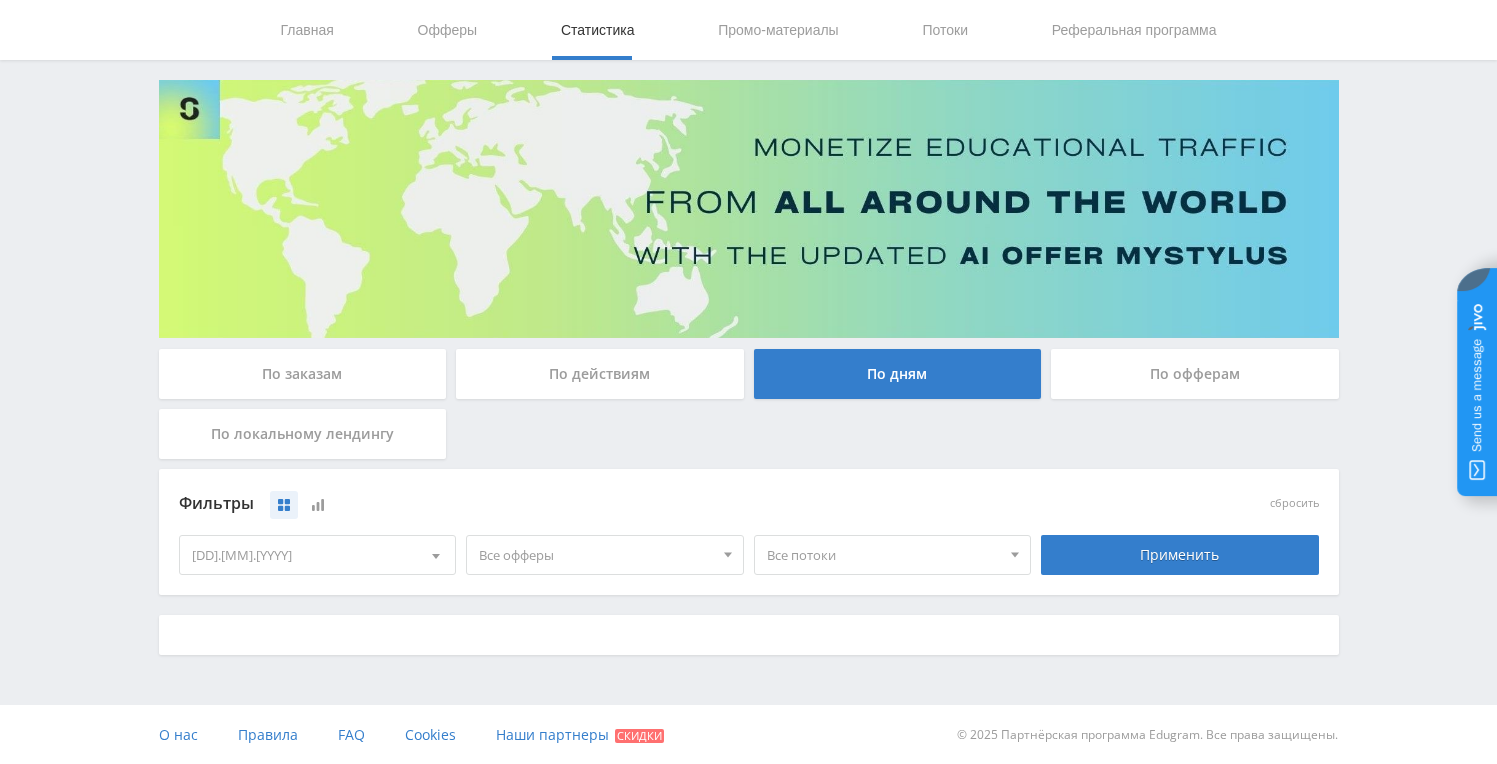 scroll, scrollTop: 275, scrollLeft: 0, axis: vertical 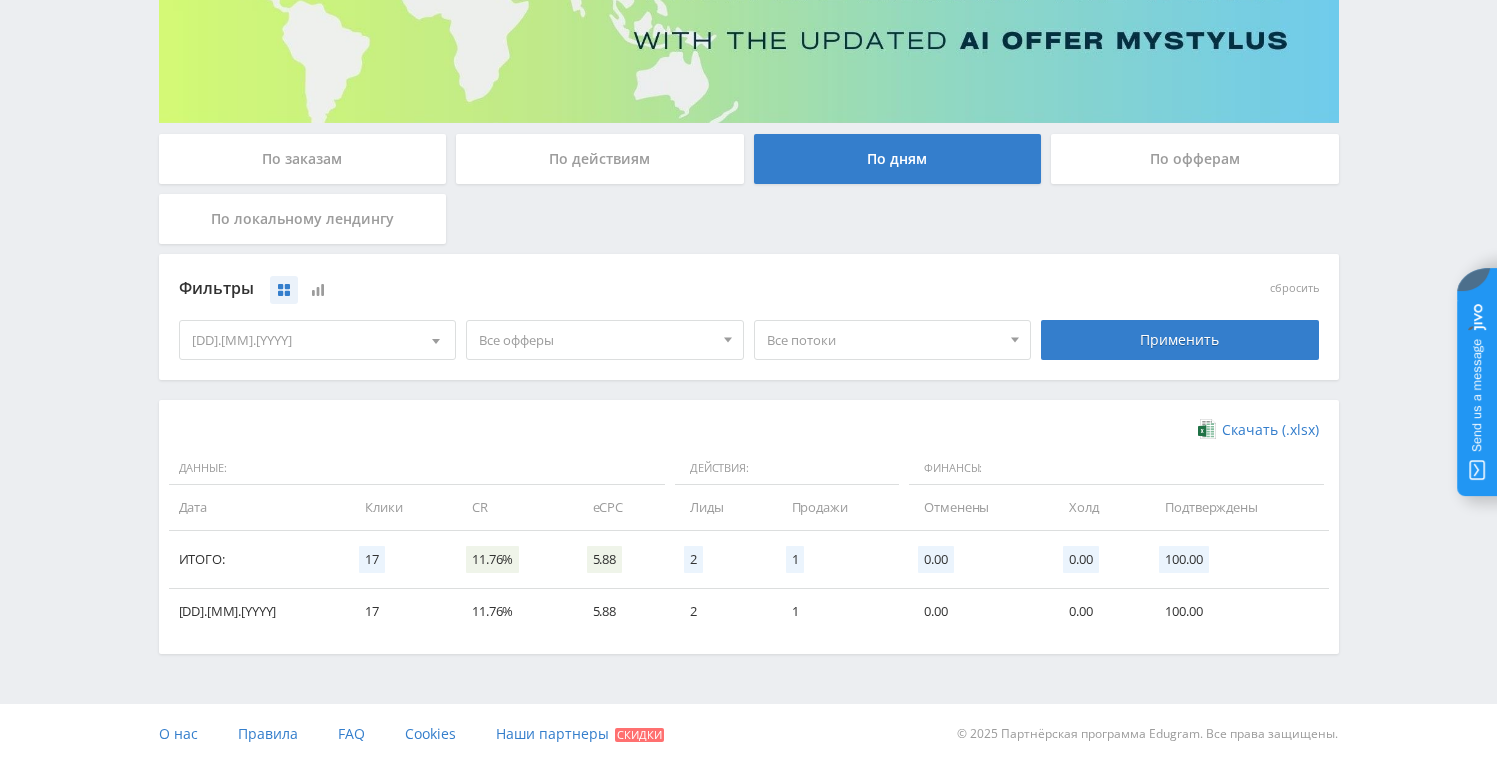 click on "[DD].[MM].[YYYY]" at bounding box center [318, 340] 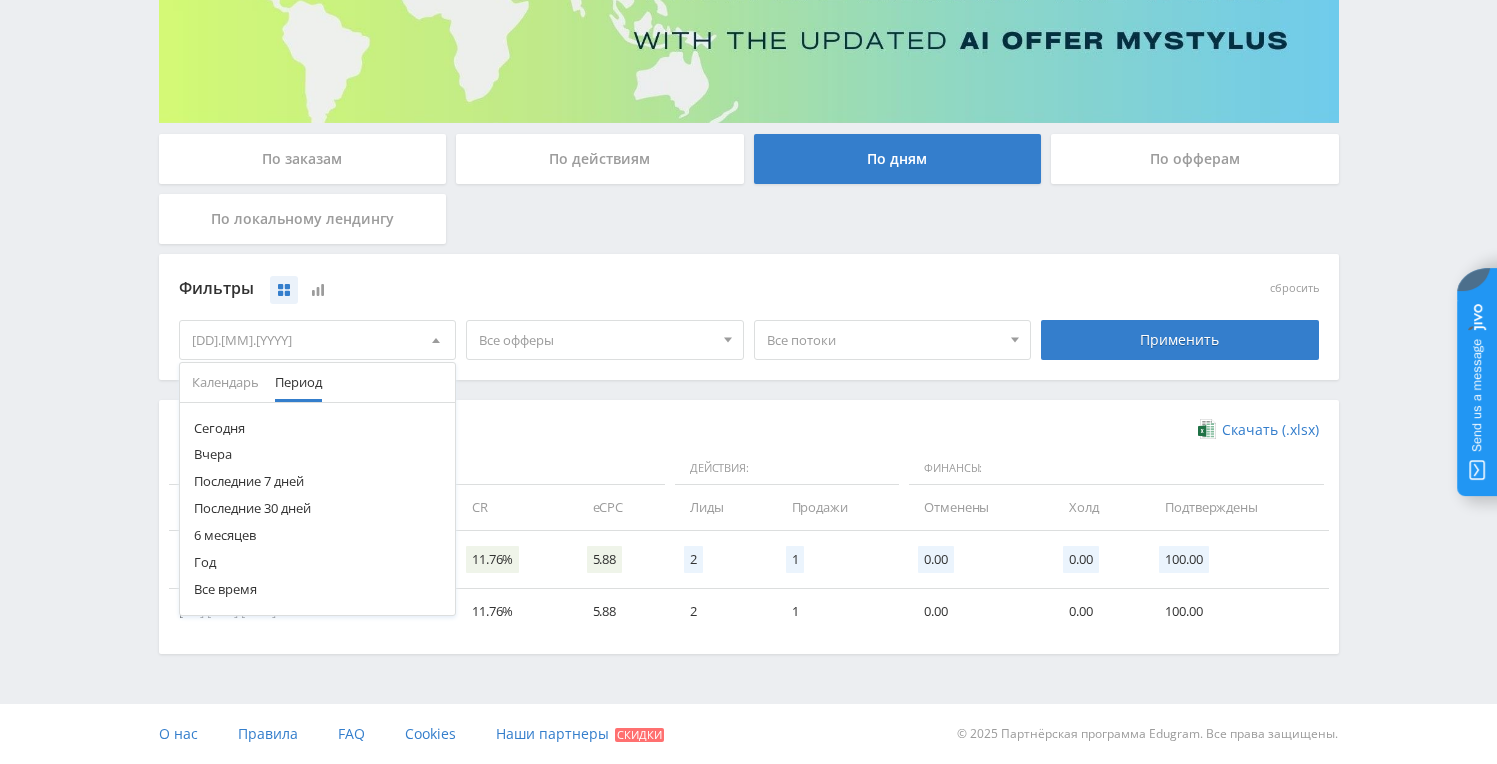 click on "Все время" at bounding box center [318, 589] 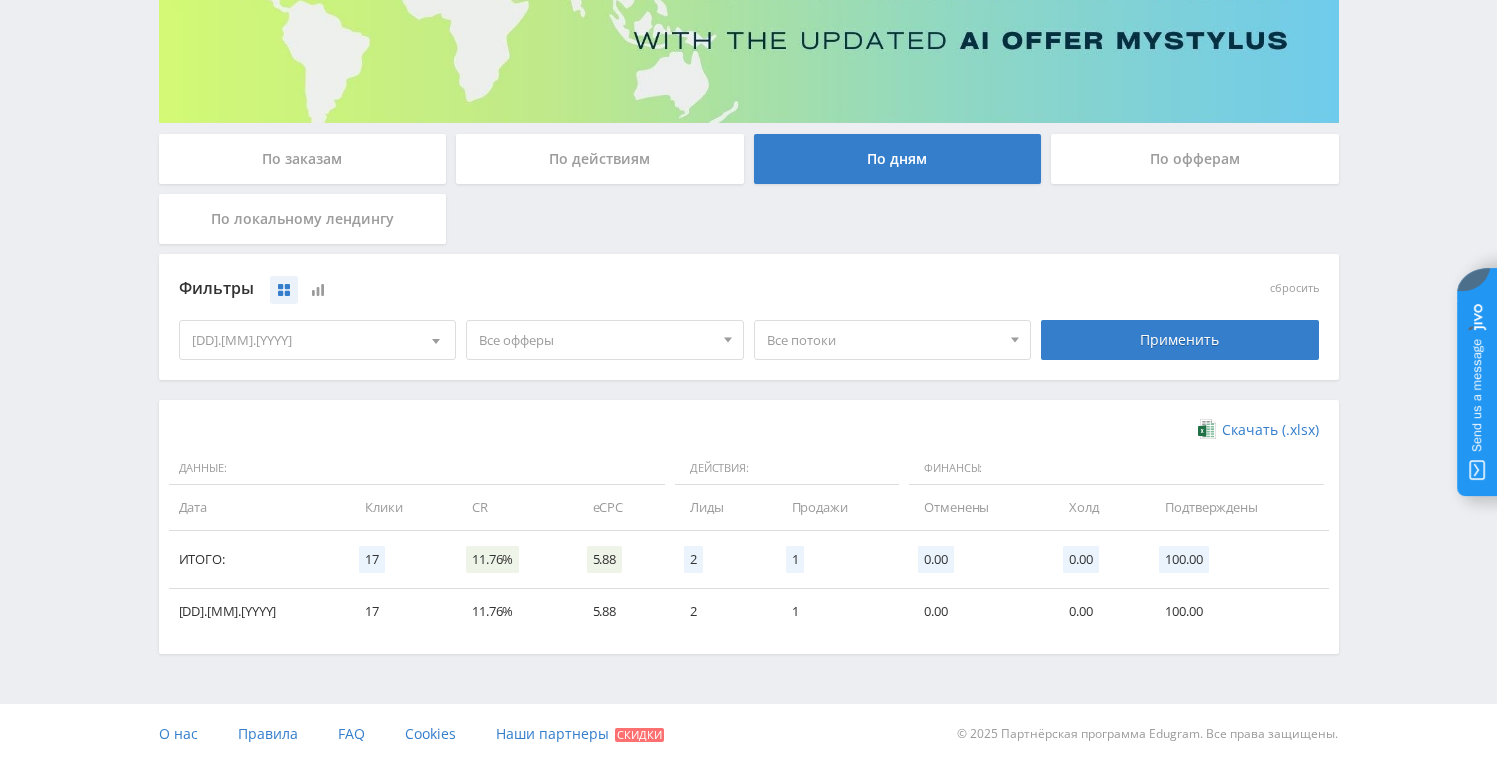 click on "[DD].[MM].[YYYY]" at bounding box center (318, 340) 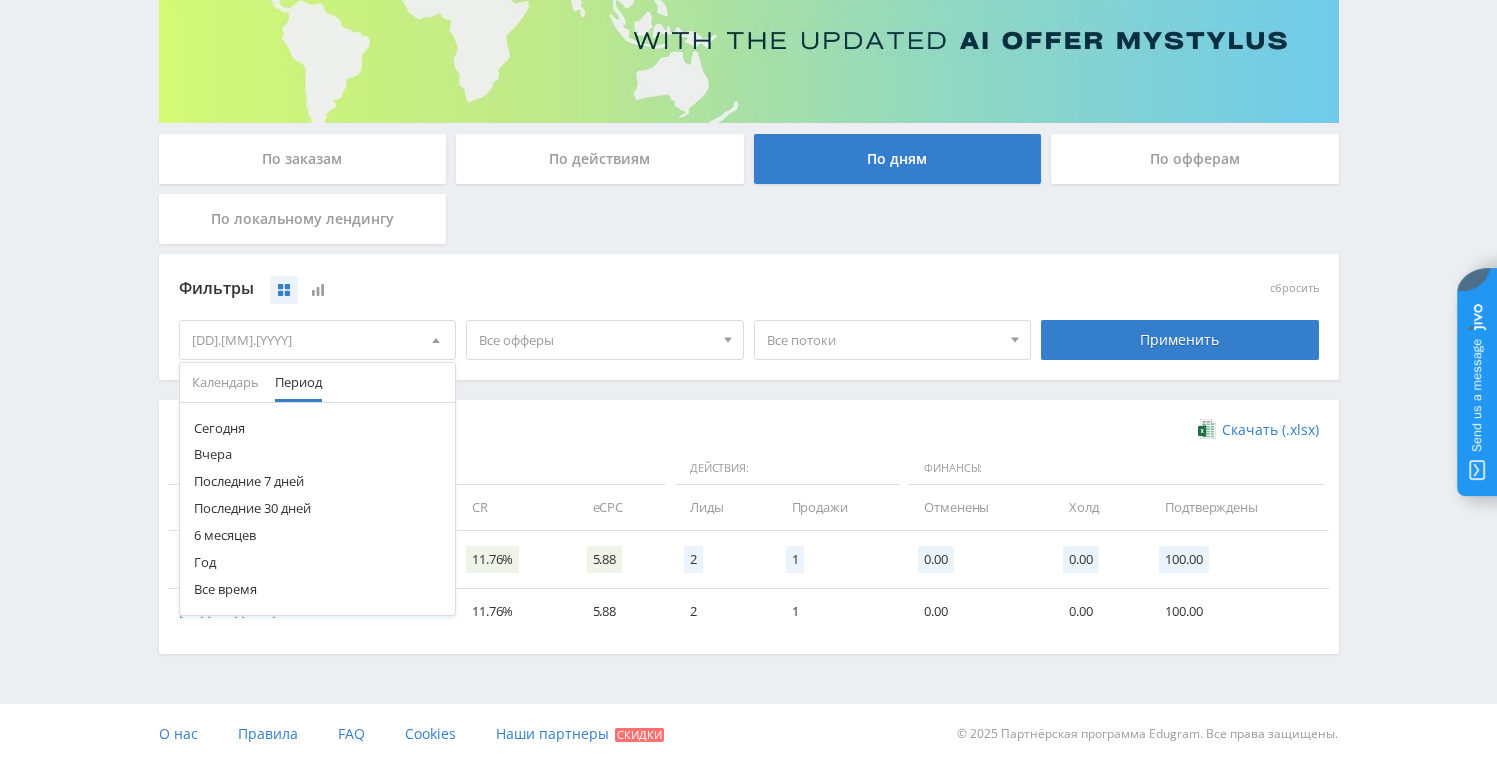 click on "Год" at bounding box center (318, 562) 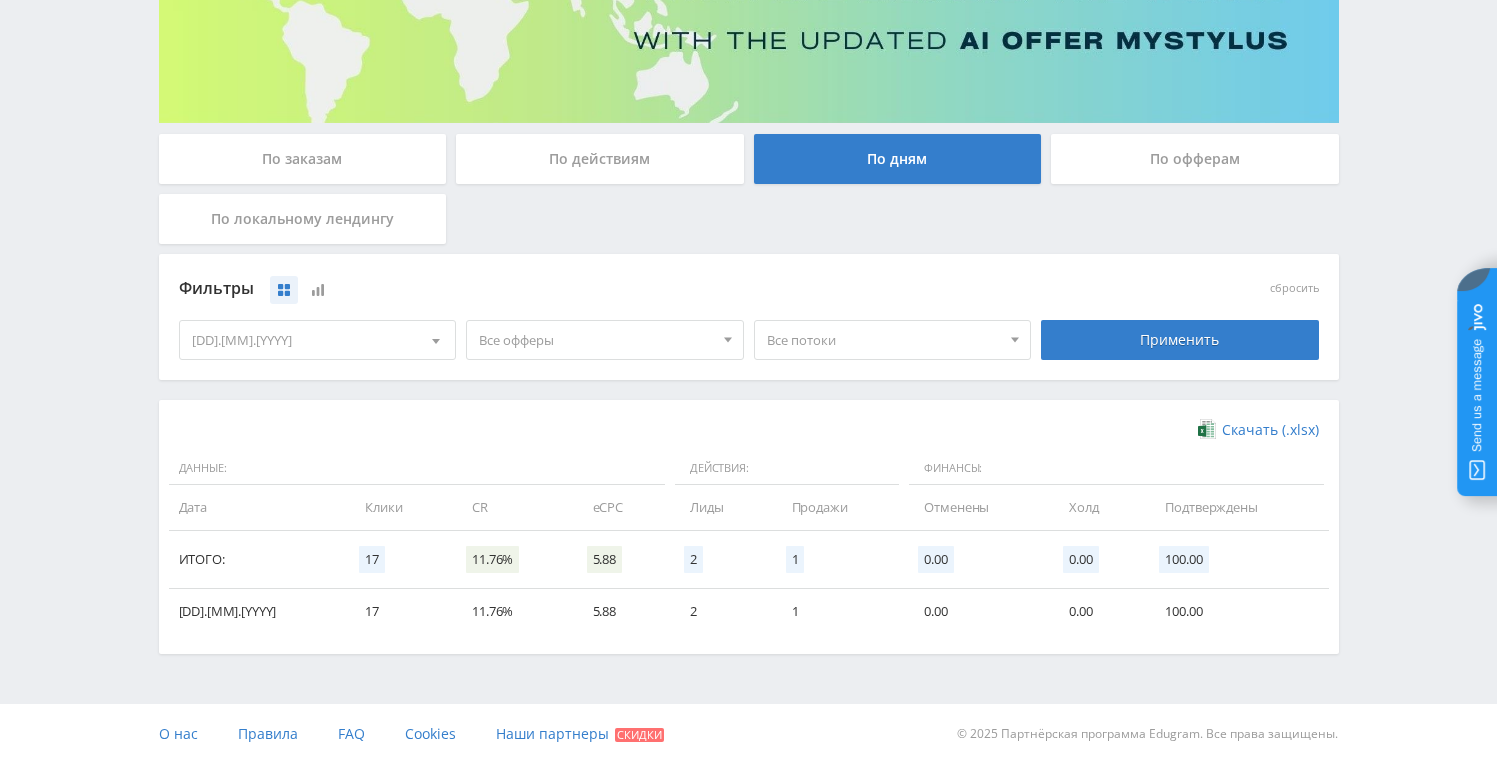 click on "[DD].[MM].[YYYY]" at bounding box center [318, 340] 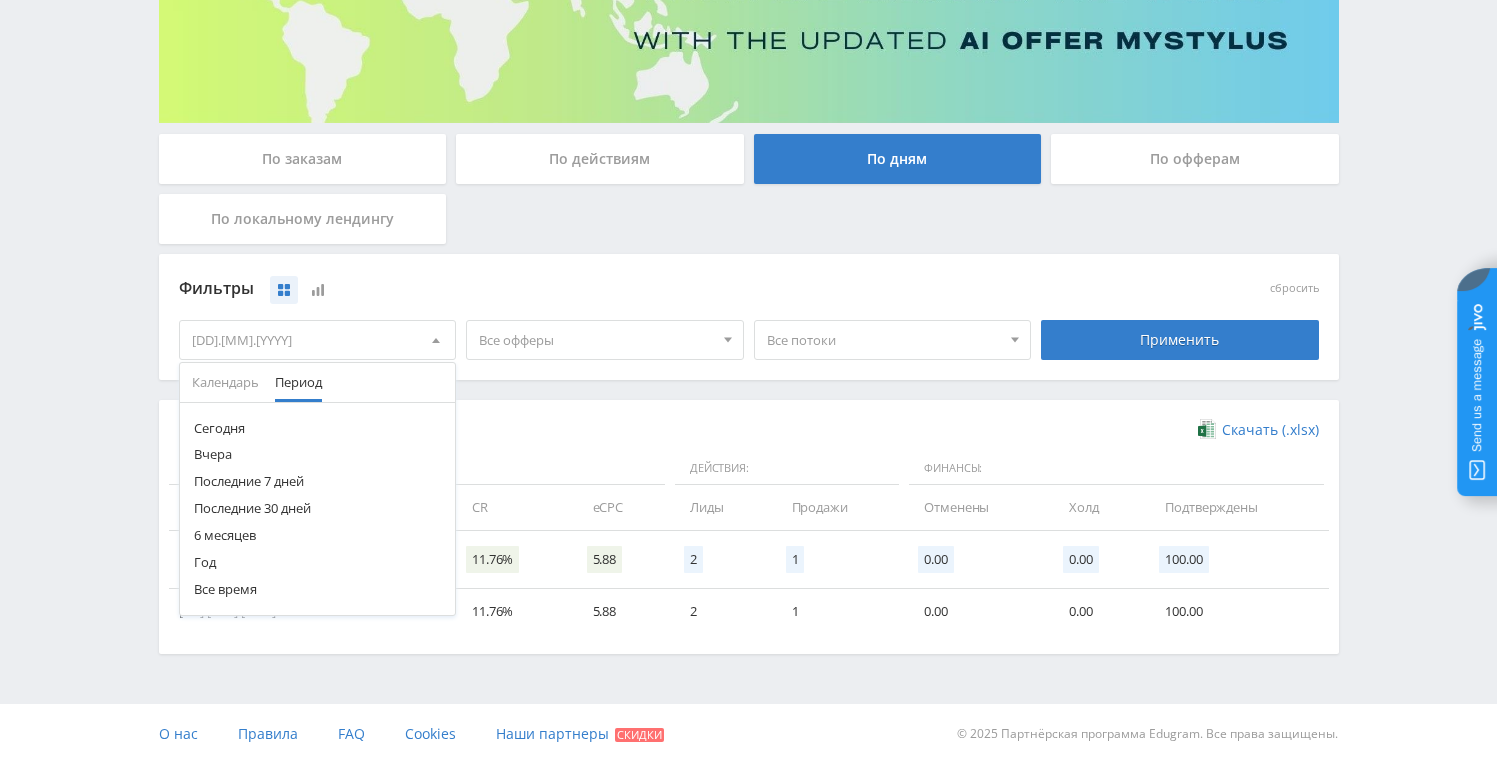 click on "Последние 30 дней" at bounding box center (318, 508) 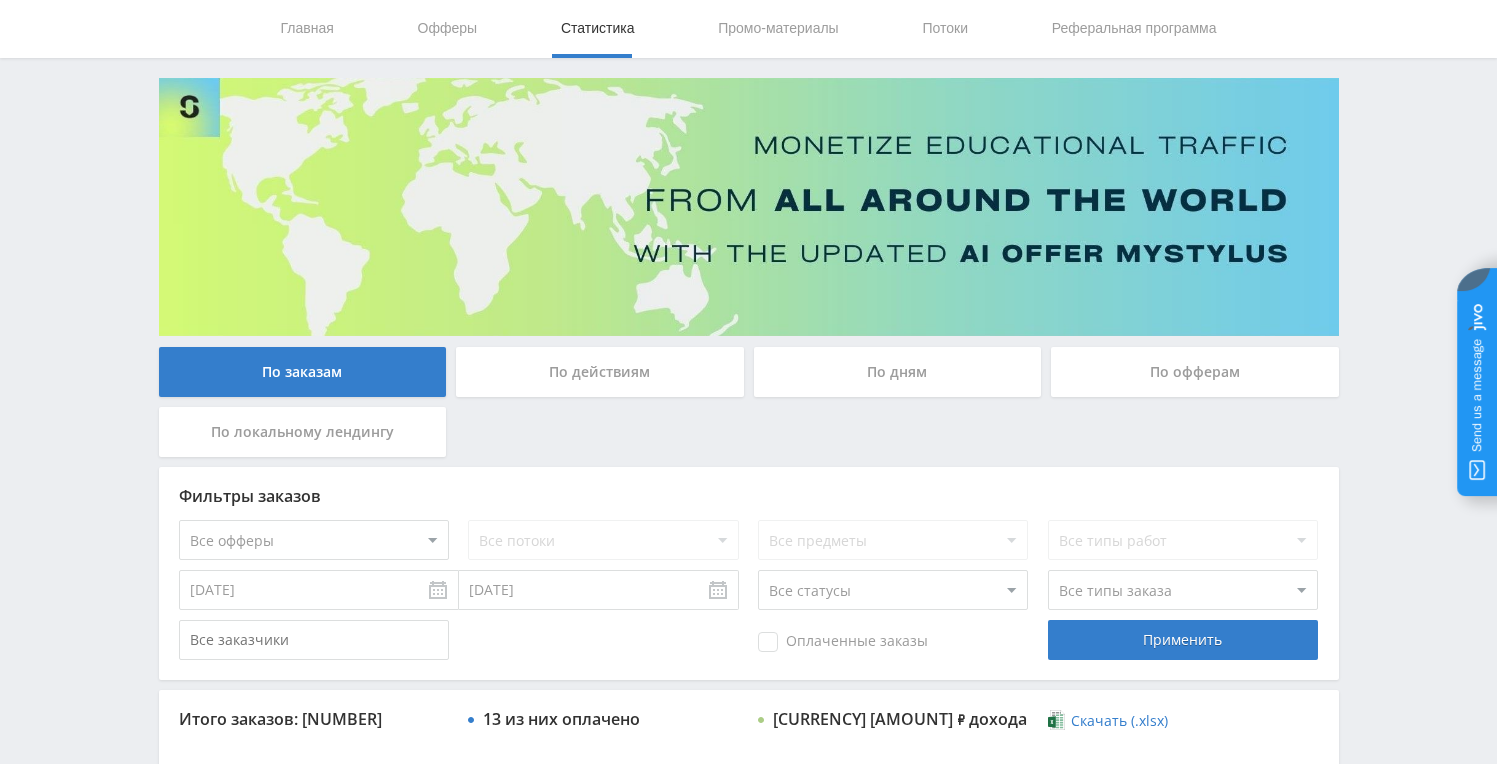 scroll, scrollTop: 357, scrollLeft: 0, axis: vertical 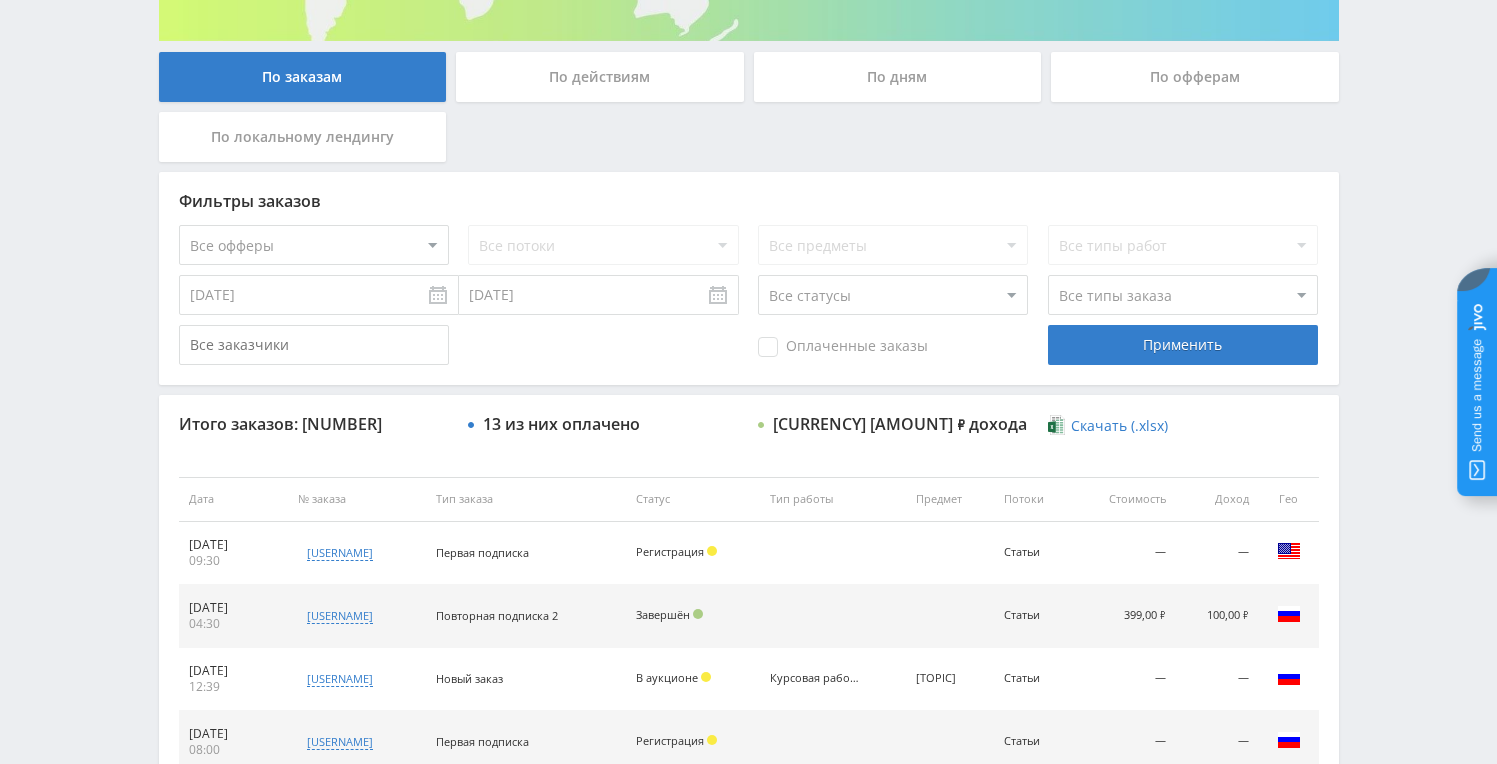 click on "По дням" at bounding box center (898, 77) 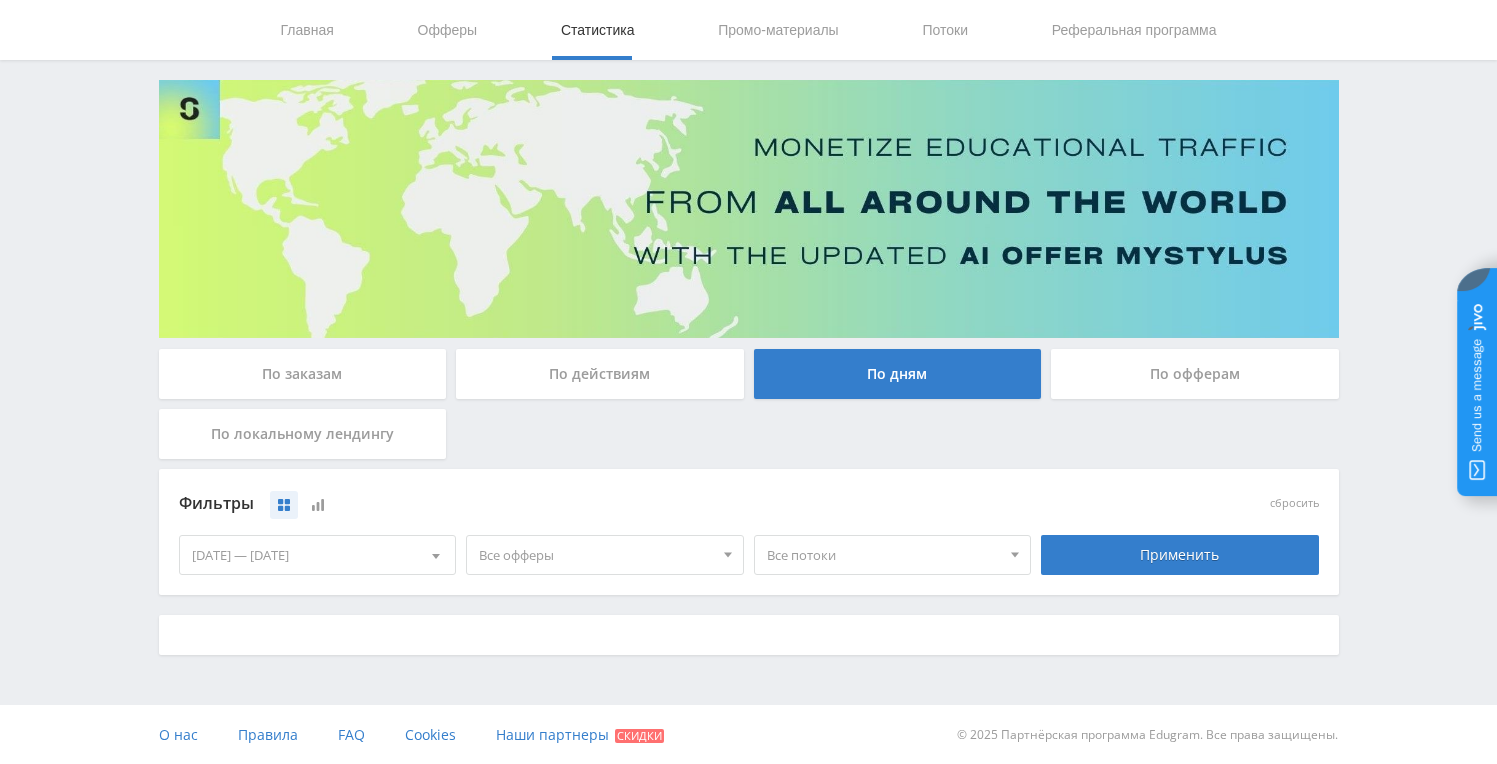 scroll, scrollTop: 357, scrollLeft: 0, axis: vertical 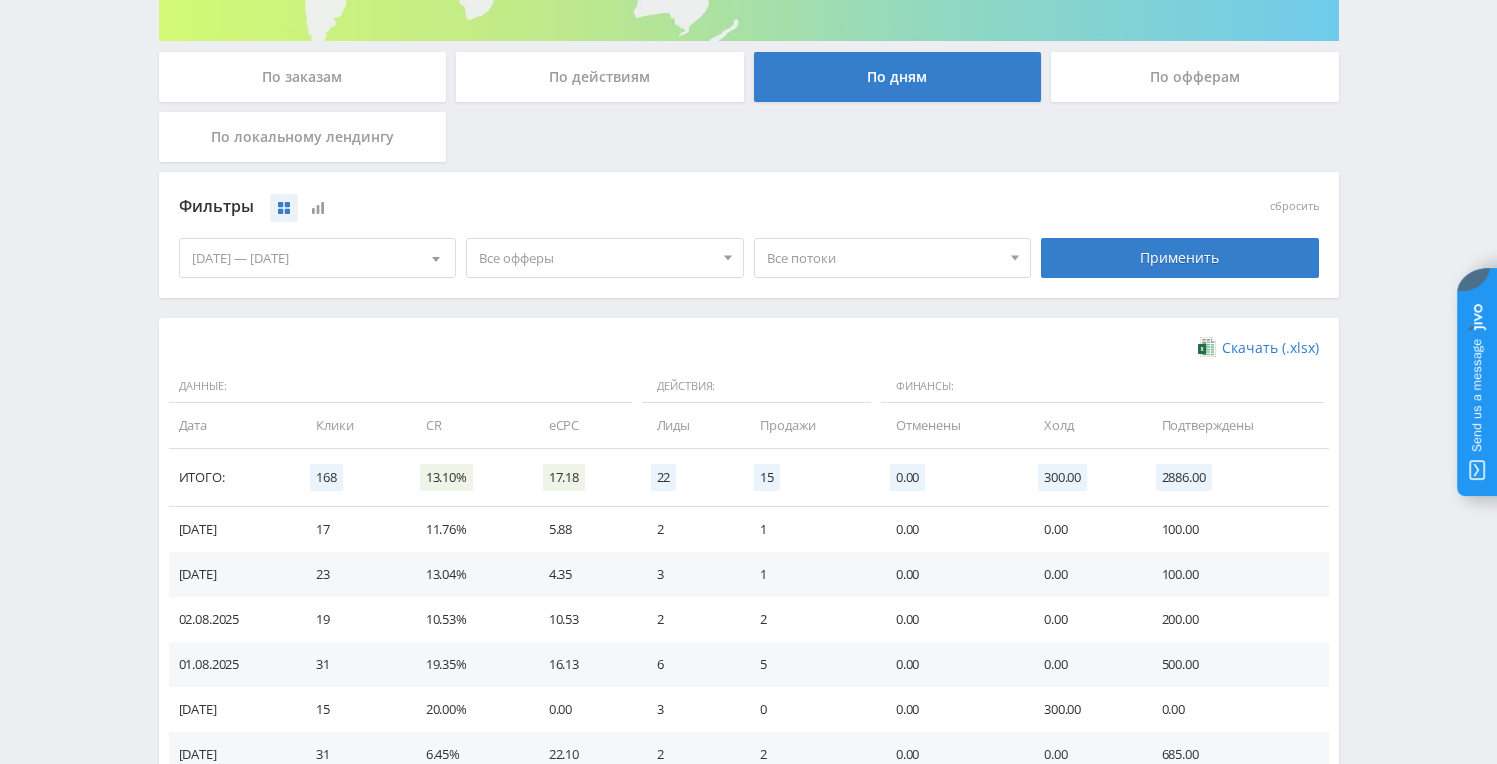 click on "[DD].[MM].[YYYY] — [DD].[MM].[YYYY]" at bounding box center [318, 258] 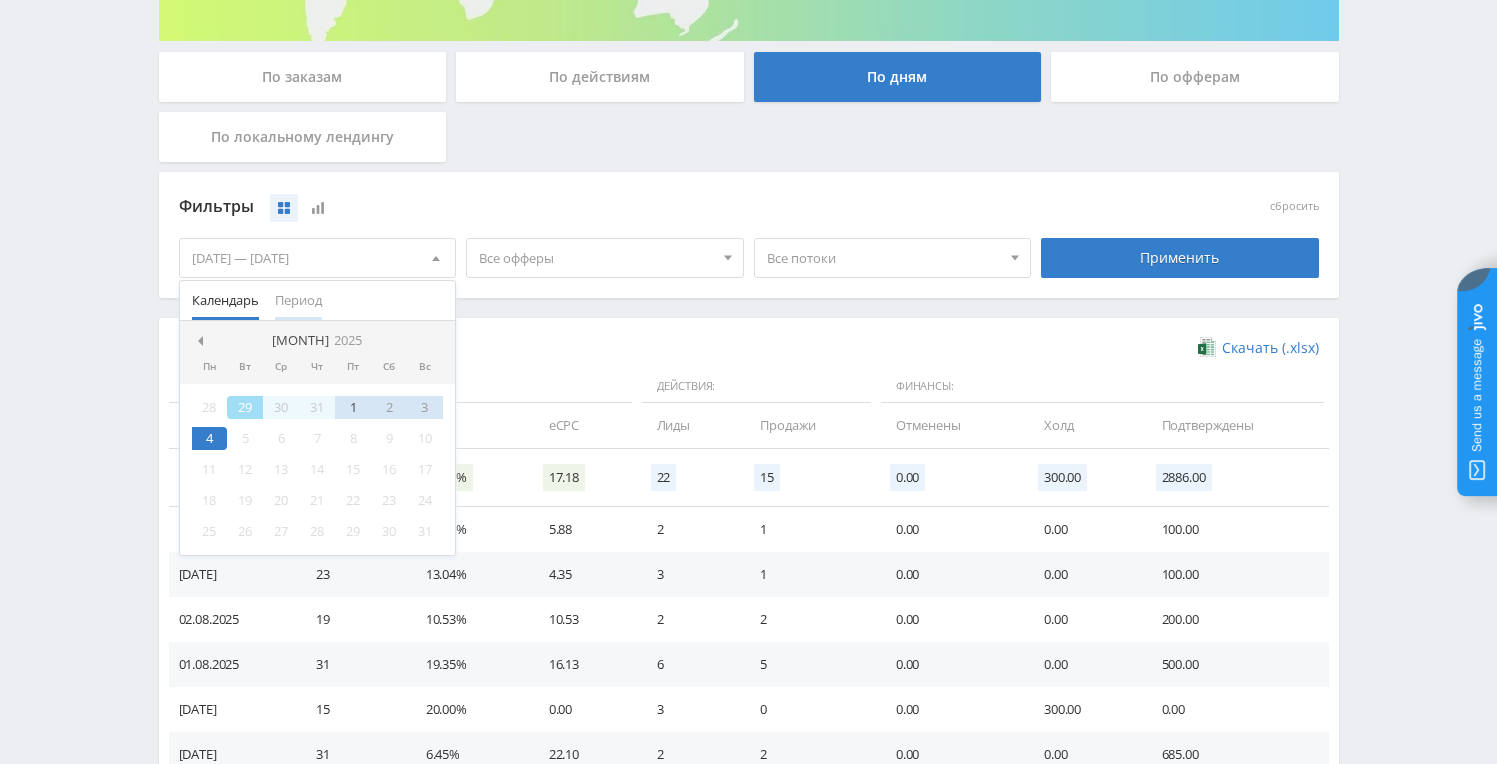 click on "Период" at bounding box center [298, 300] 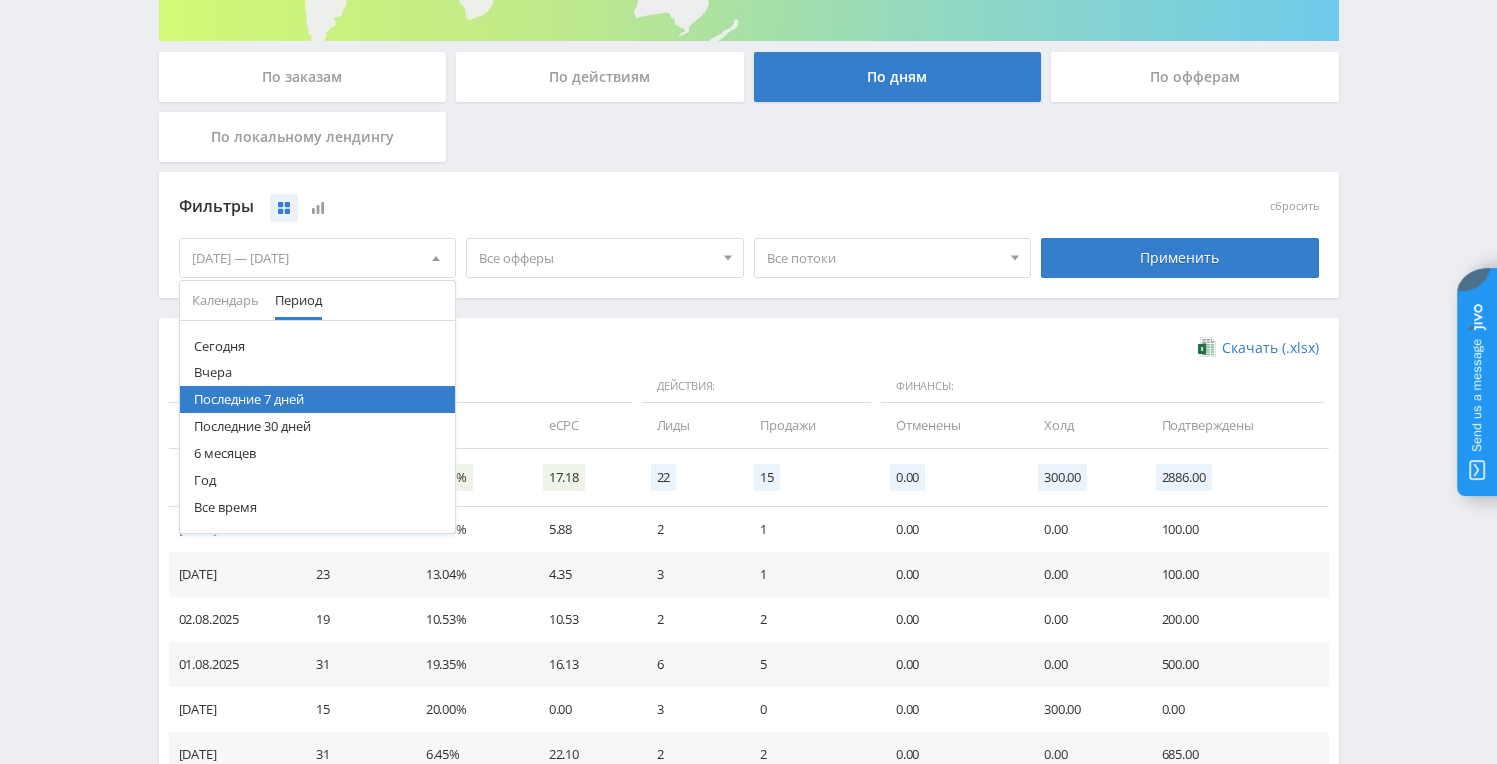 click on "Все время" at bounding box center [318, 507] 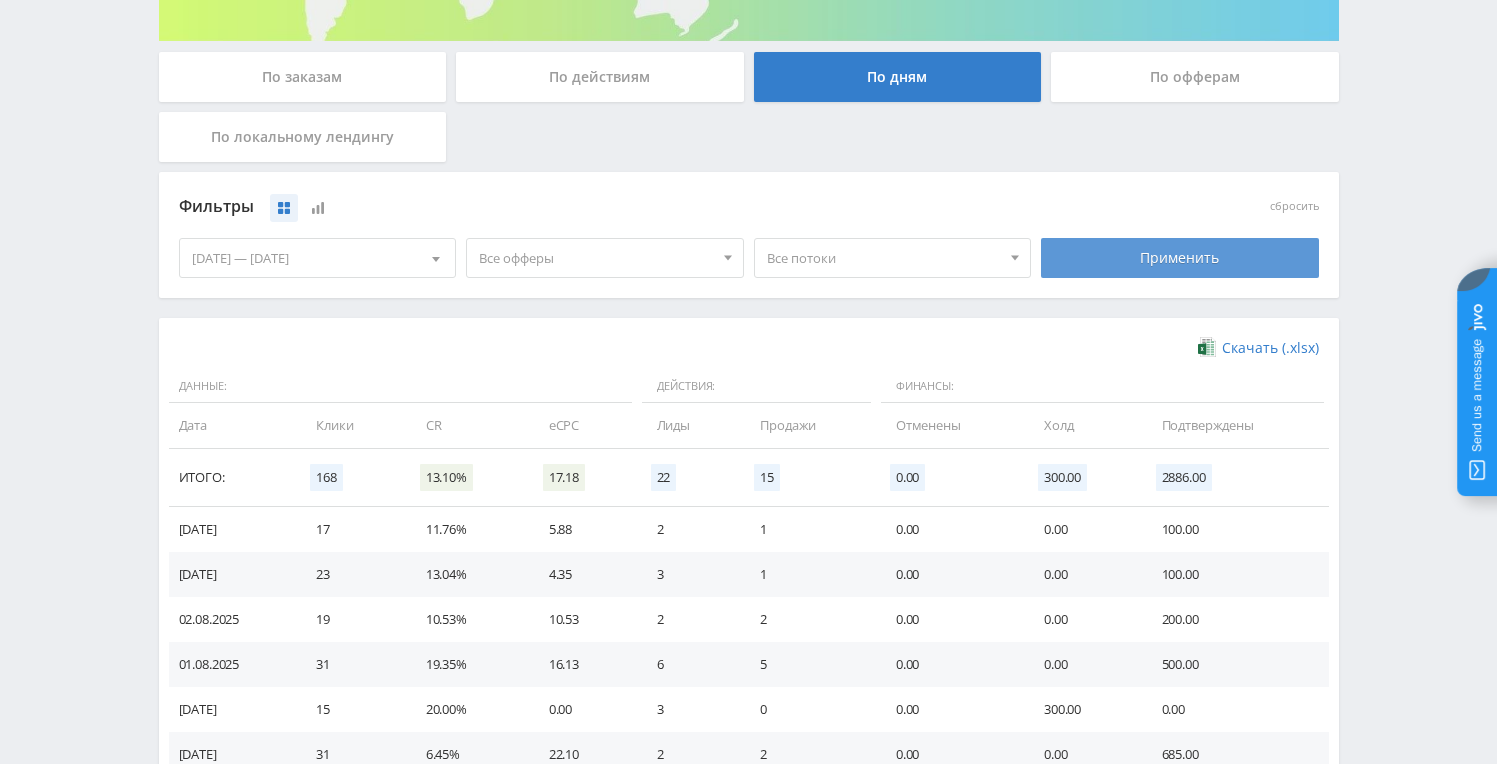 click on "Применить" at bounding box center (1180, 258) 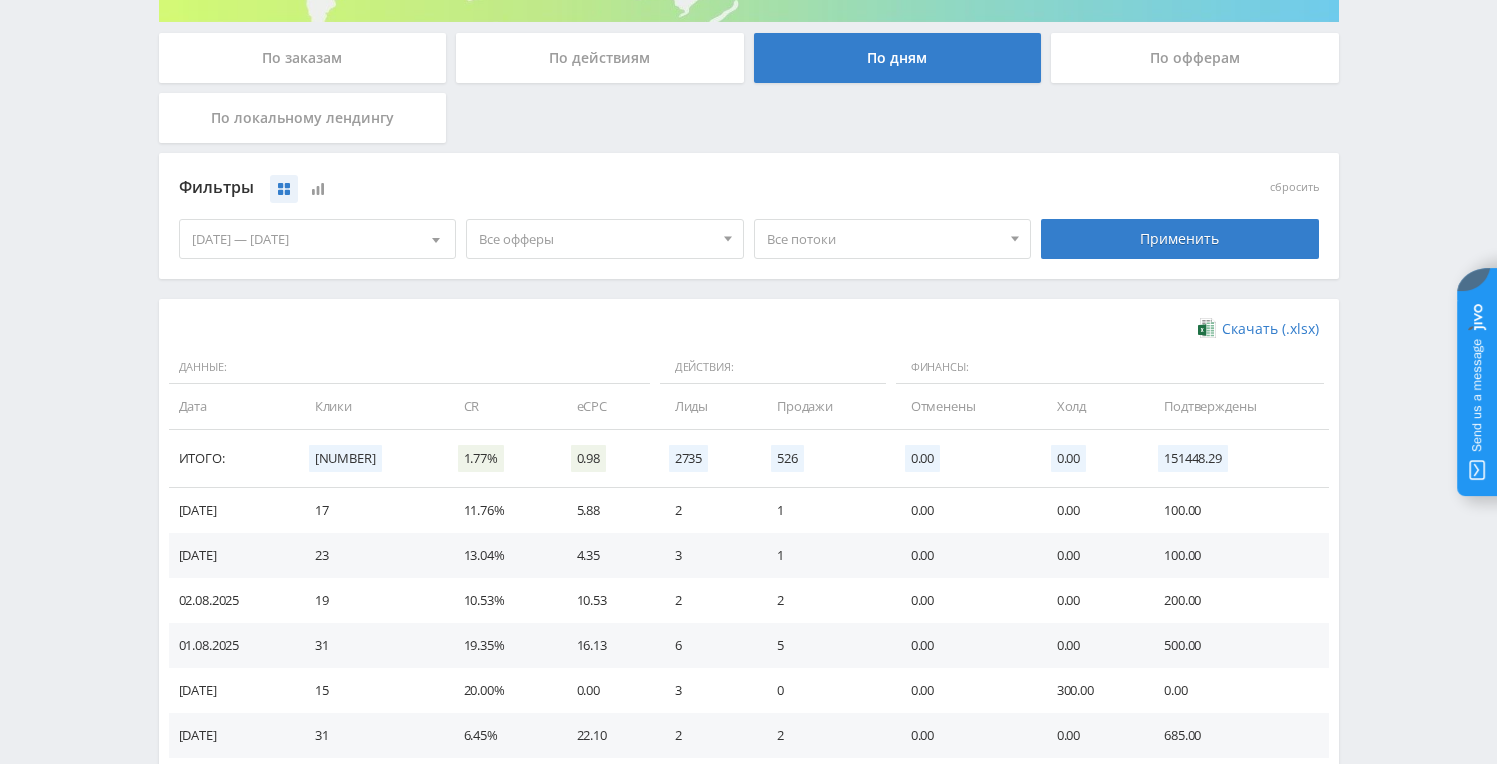 scroll, scrollTop: 374, scrollLeft: 0, axis: vertical 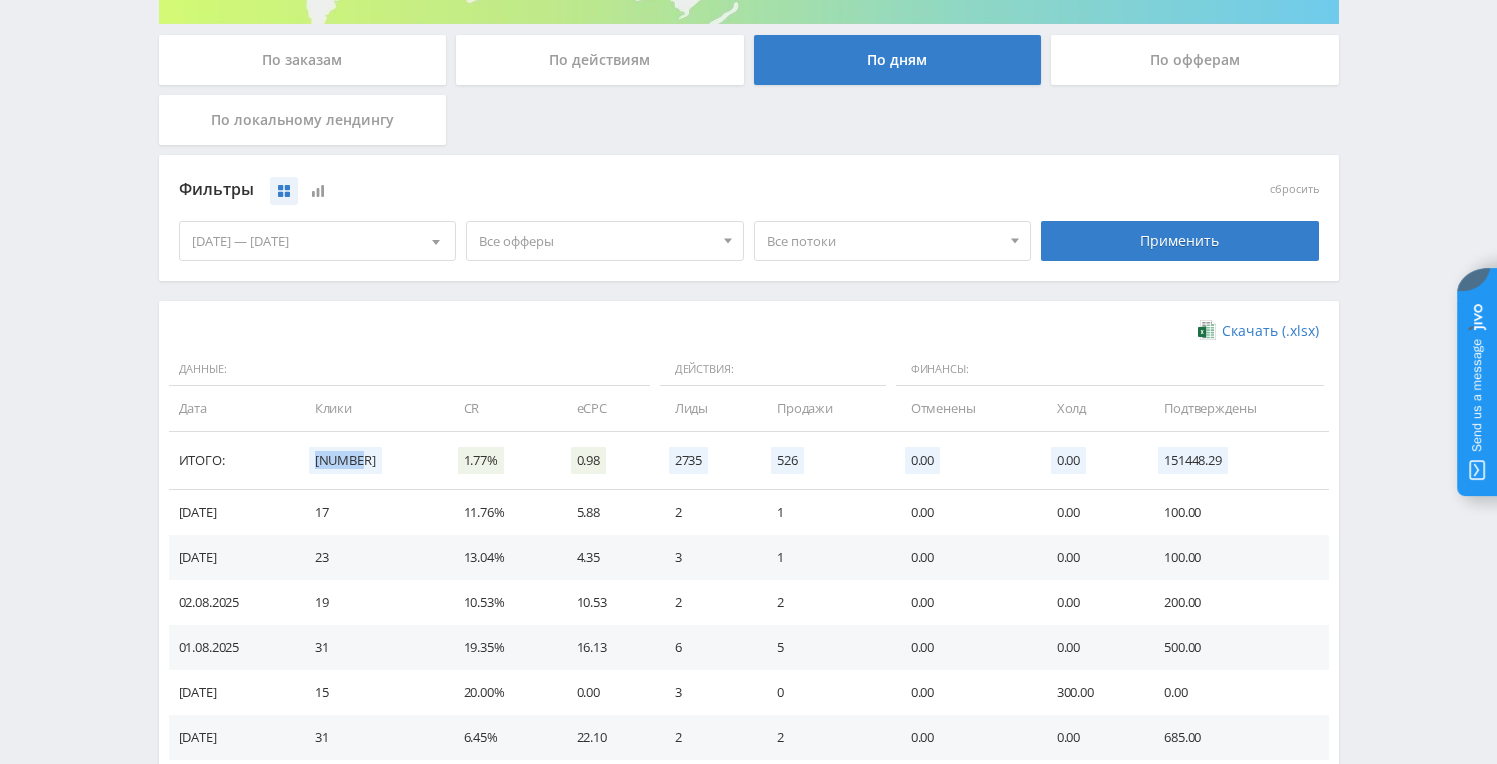drag, startPoint x: 322, startPoint y: 456, endPoint x: 365, endPoint y: 460, distance: 43.185646 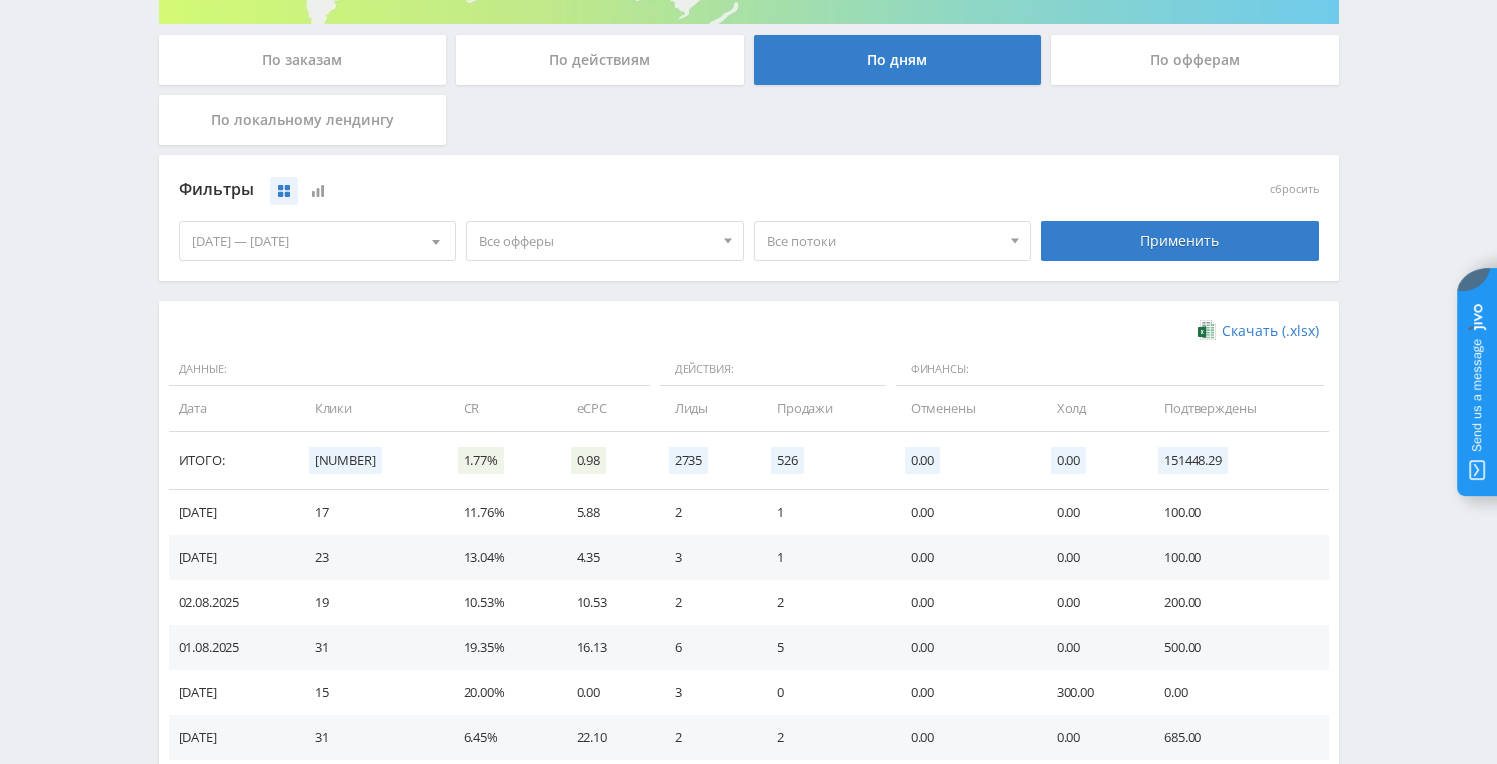 click on "Telegram-канал Инструменты База знаний
Ваш менеджер:
Valeria
Valeria
Online
@val_edugram
Задать вопрос менеджеру
7 646,50 ₽
Александр
Профиль
Платежи
Выход
Главная Офферы Статистика Потоки" at bounding box center [748, 604] 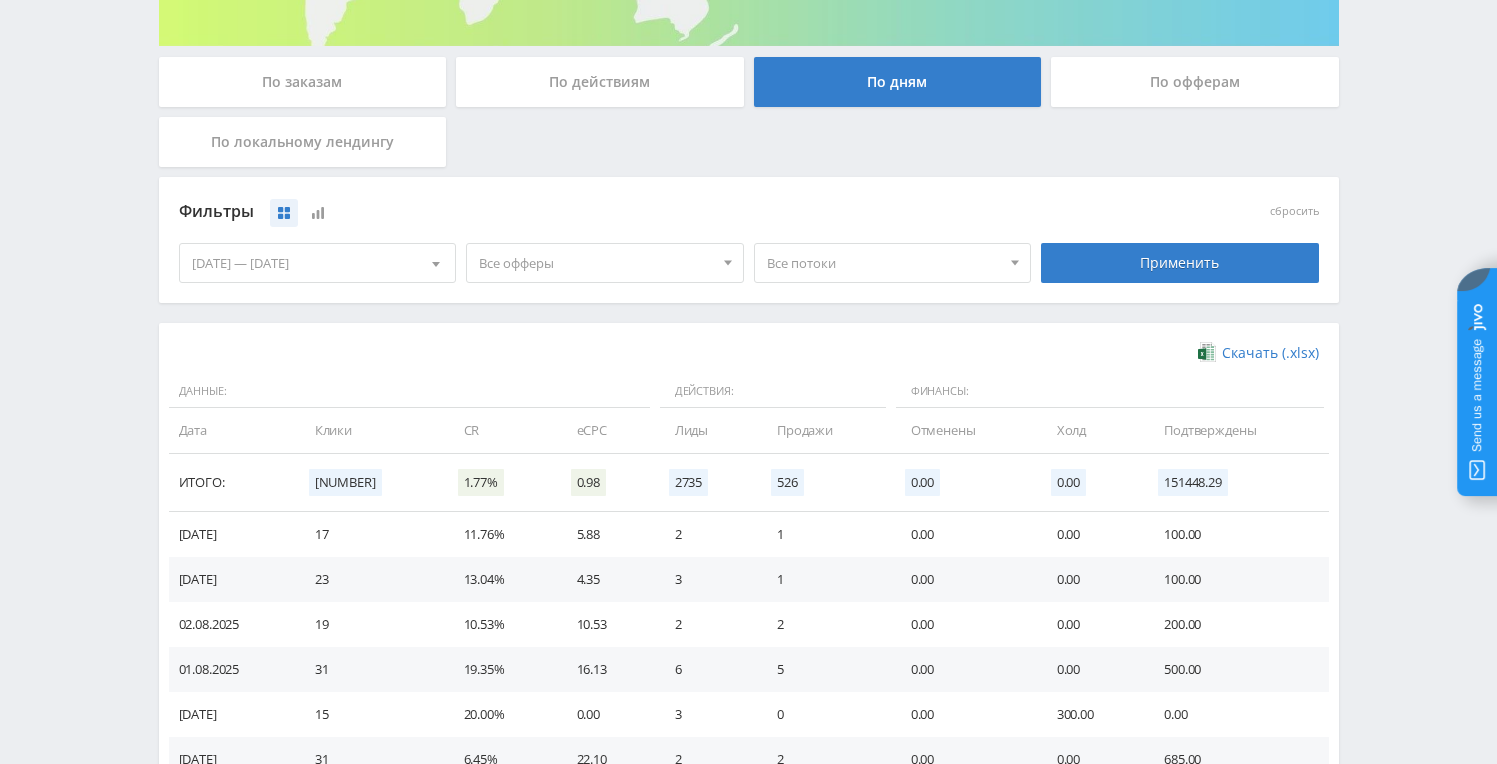 scroll, scrollTop: 355, scrollLeft: 0, axis: vertical 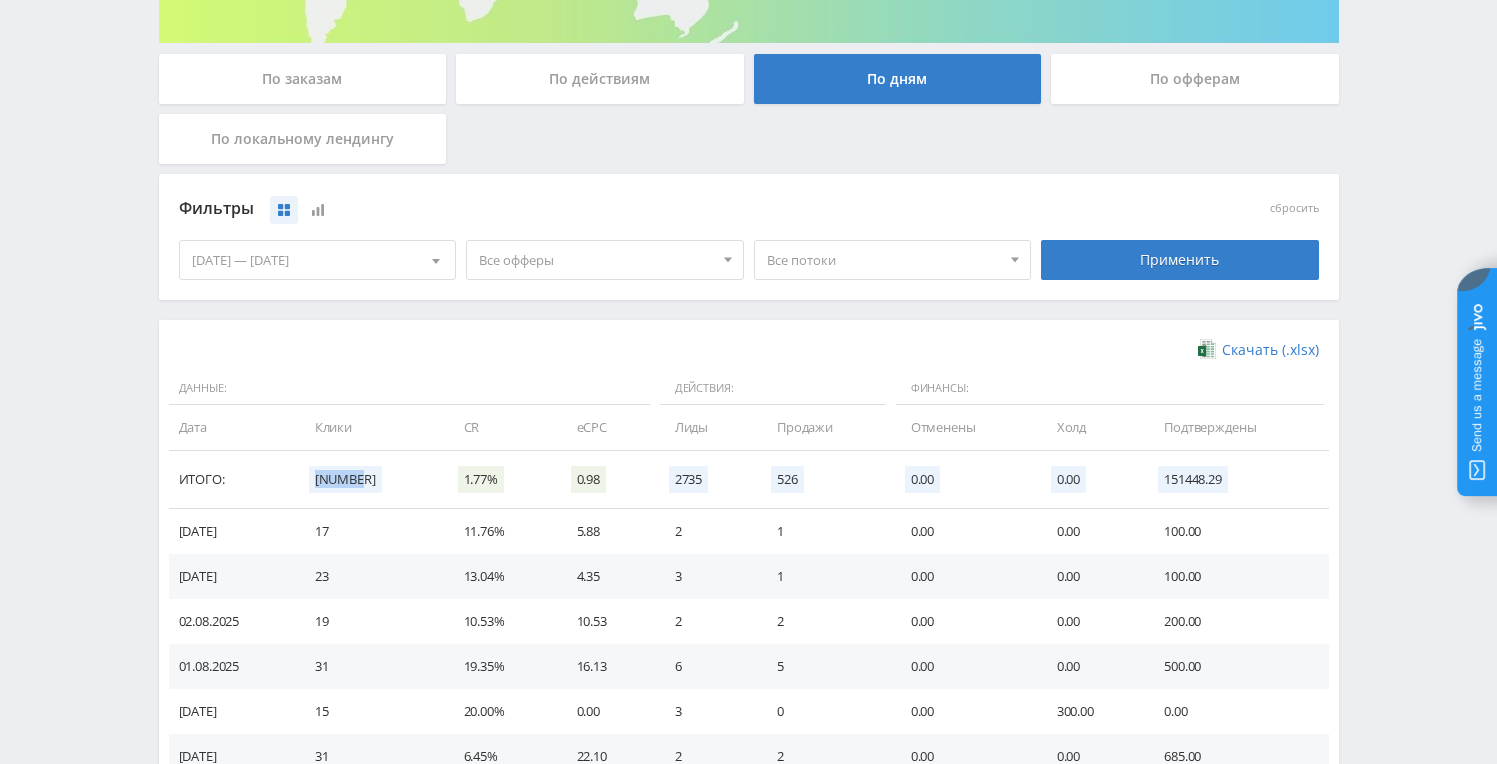 drag, startPoint x: 318, startPoint y: 473, endPoint x: 390, endPoint y: 474, distance: 72.00694 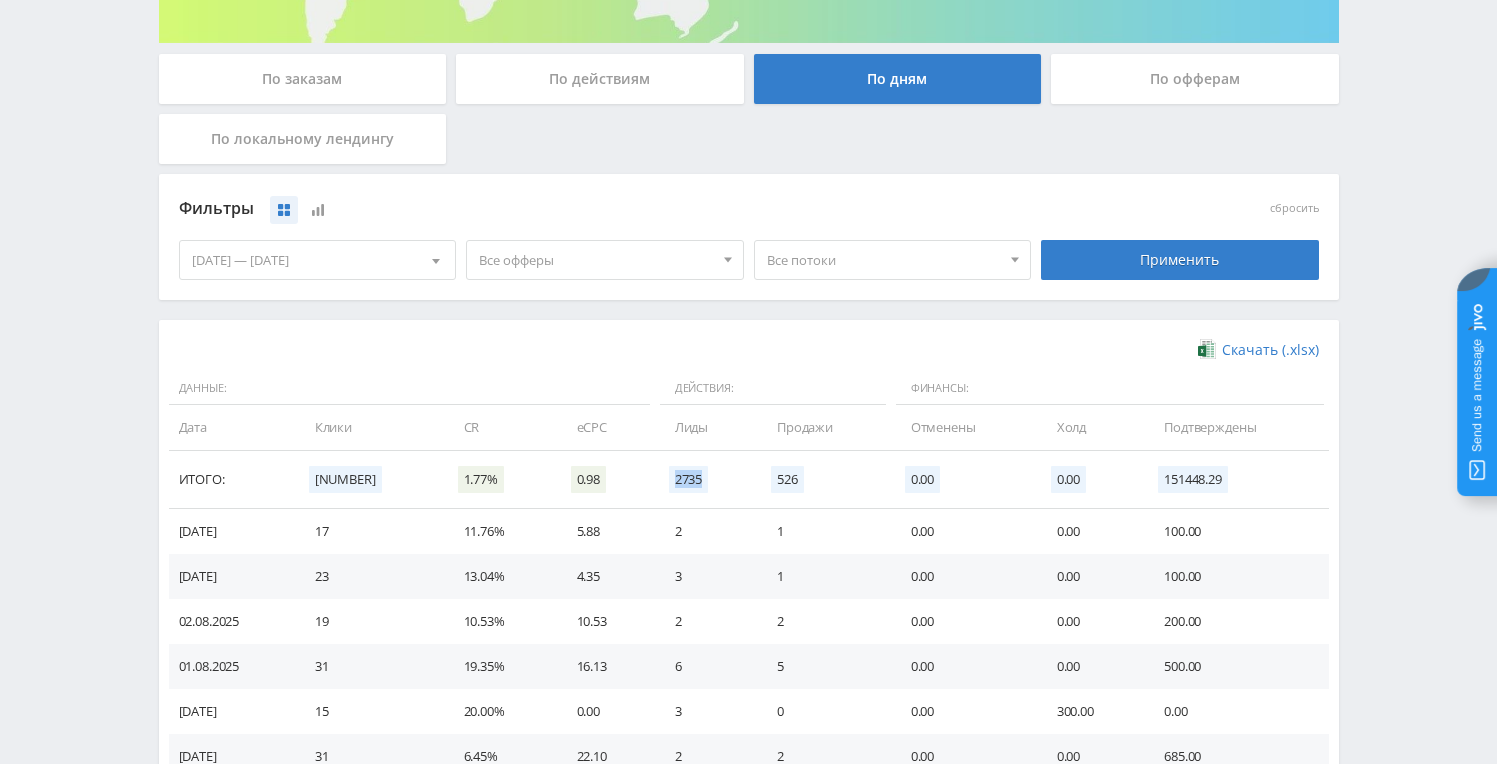 drag, startPoint x: 664, startPoint y: 478, endPoint x: 695, endPoint y: 479, distance: 31.016125 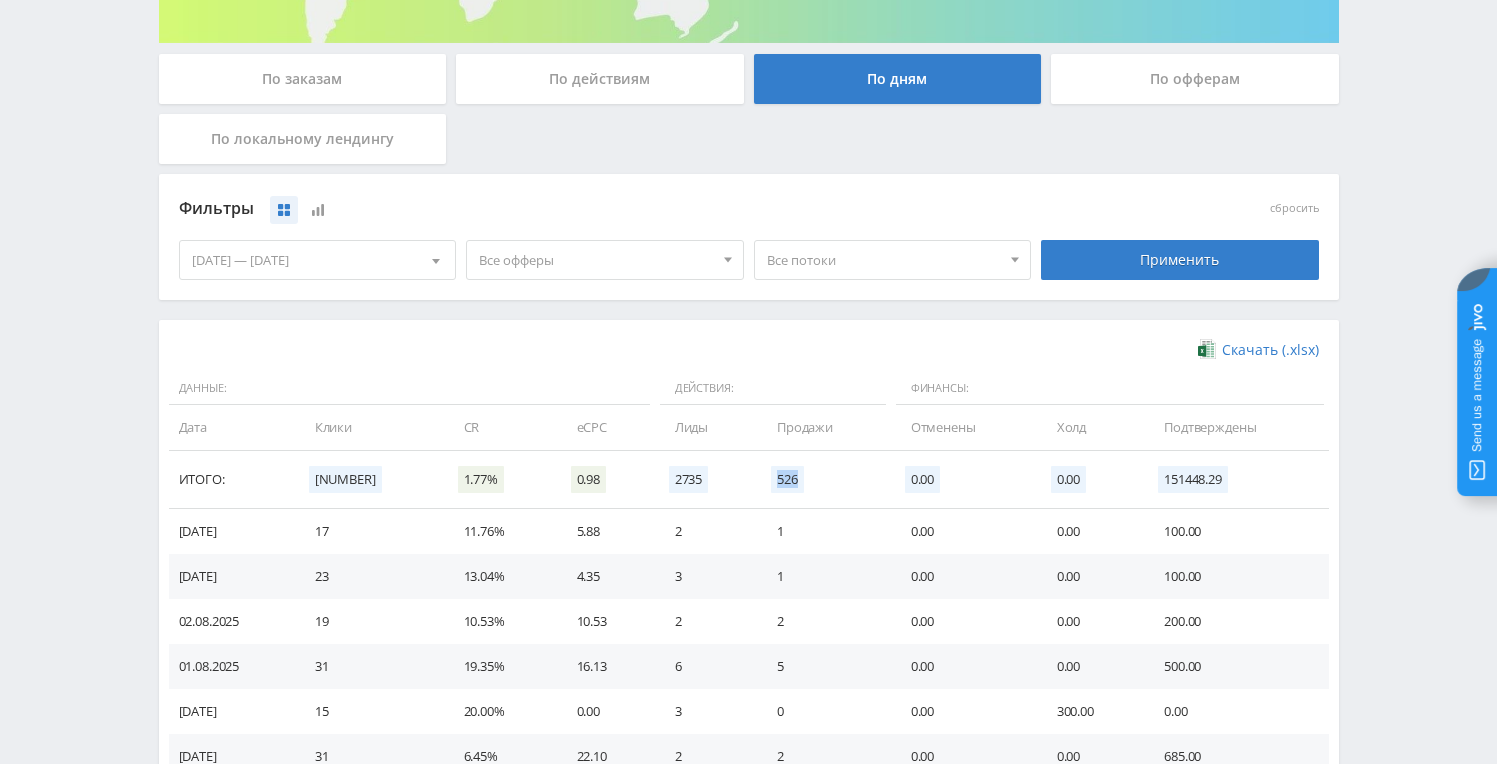 drag, startPoint x: 789, startPoint y: 483, endPoint x: 768, endPoint y: 482, distance: 21.023796 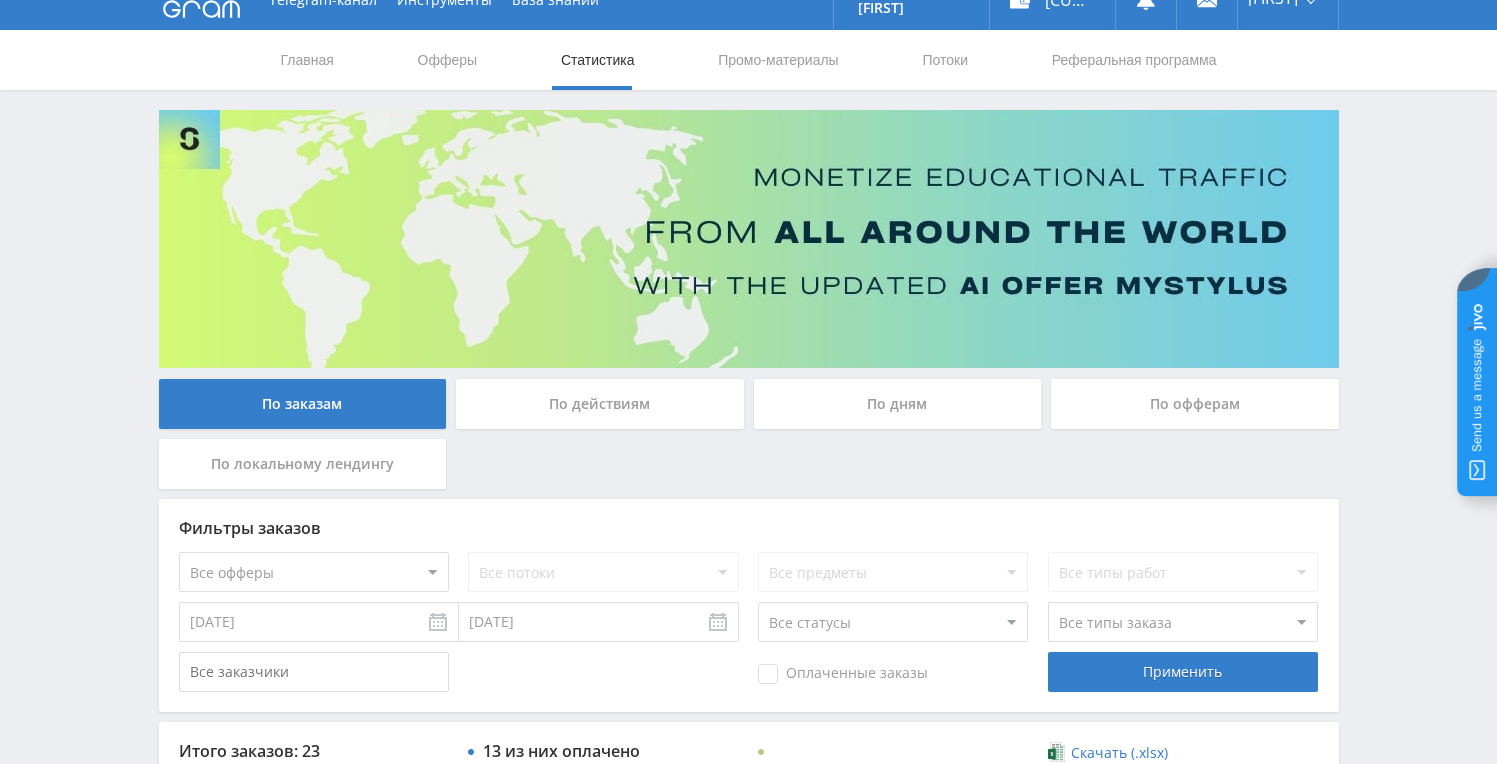 scroll, scrollTop: 0, scrollLeft: 0, axis: both 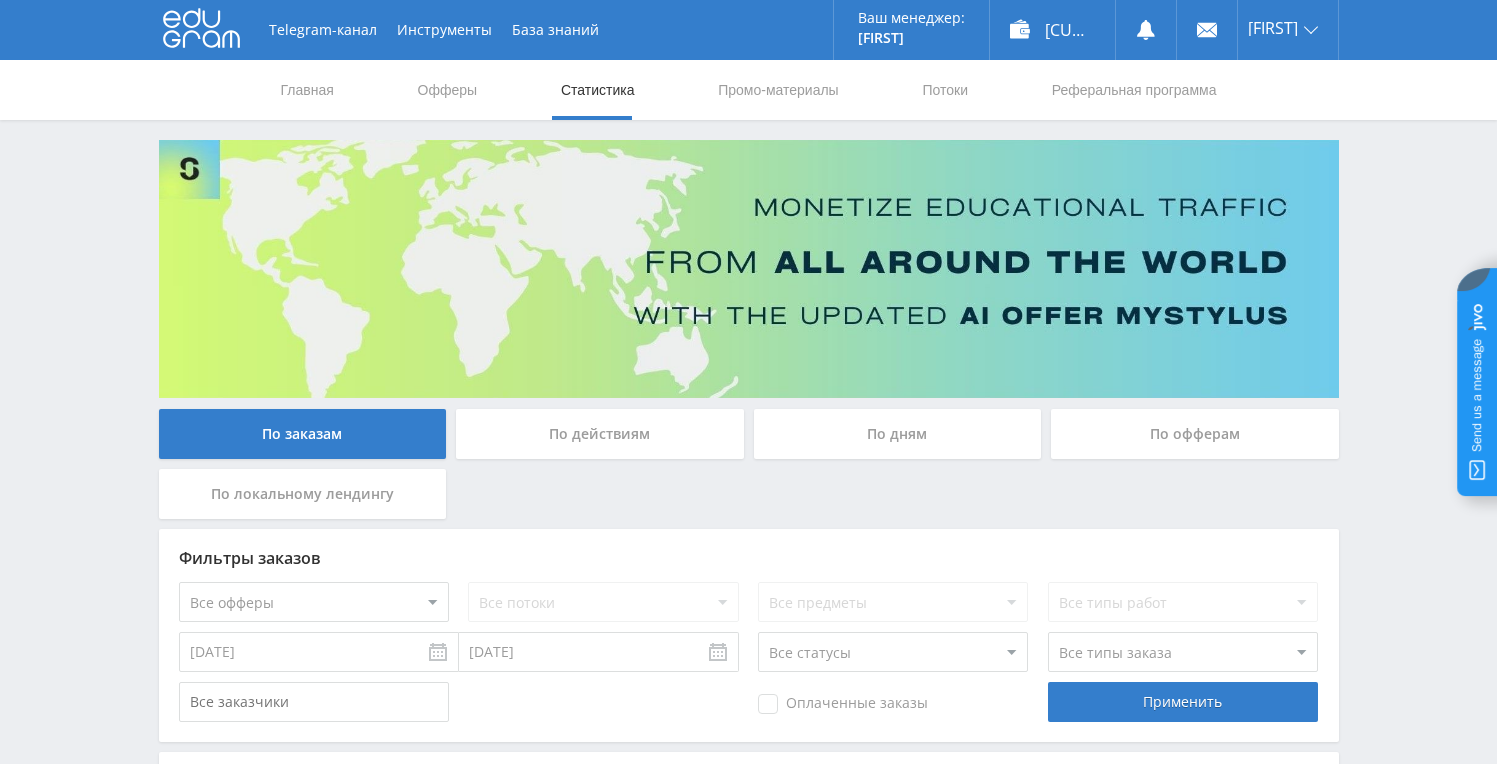 click on "По дням" at bounding box center (898, 434) 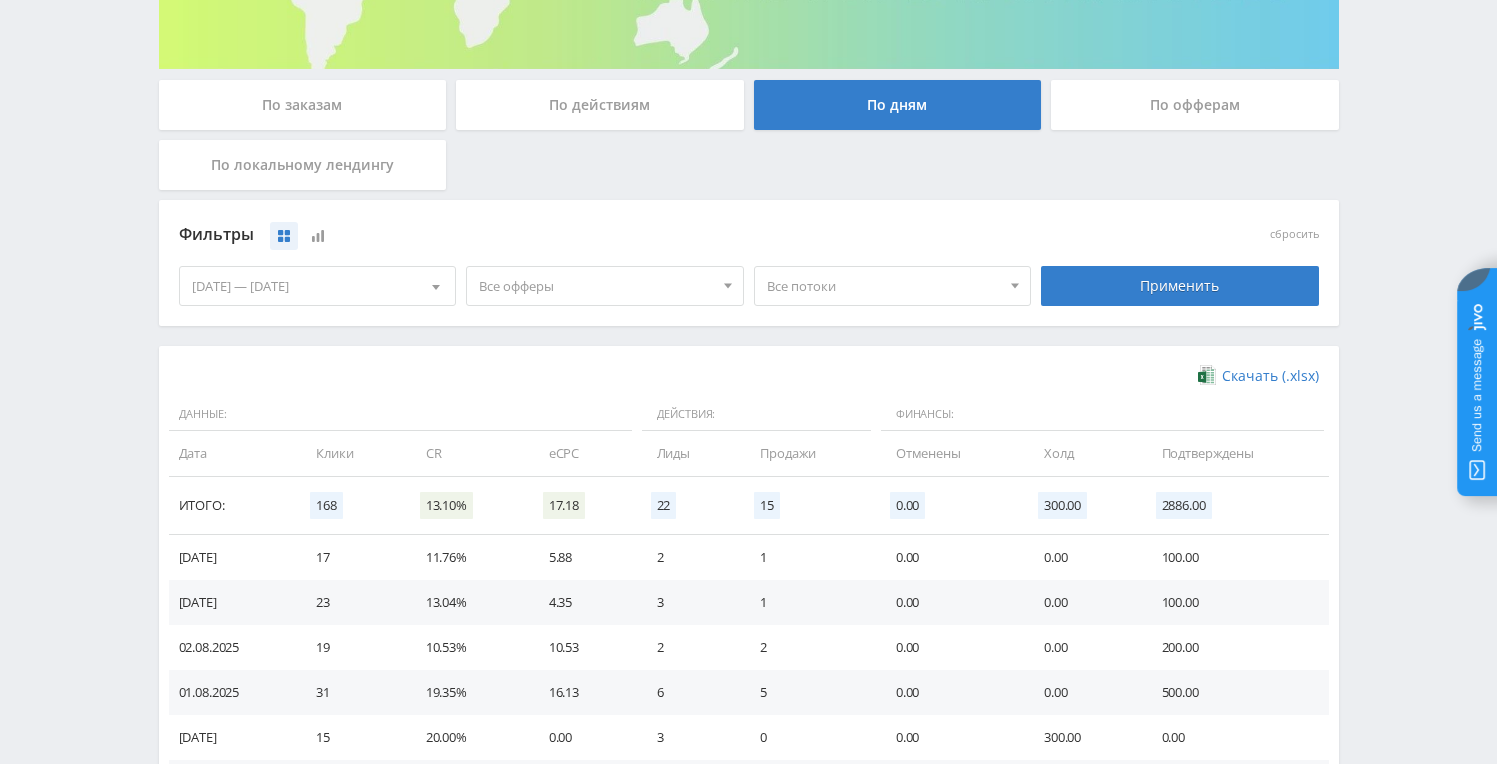 scroll, scrollTop: 316, scrollLeft: 0, axis: vertical 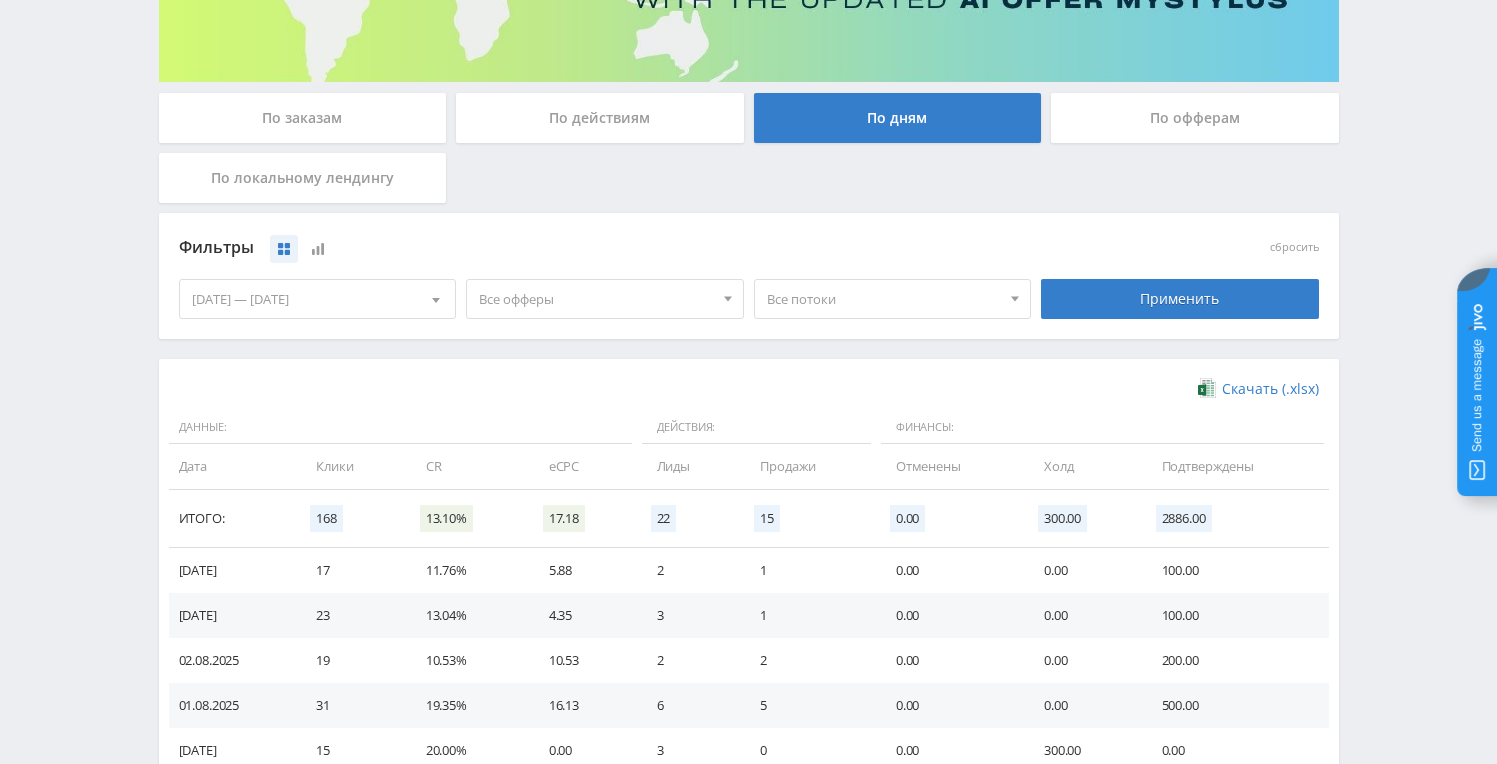 click on "[DD].[MM].[YYYY] — [DD].[MM].[YYYY]" at bounding box center [318, 299] 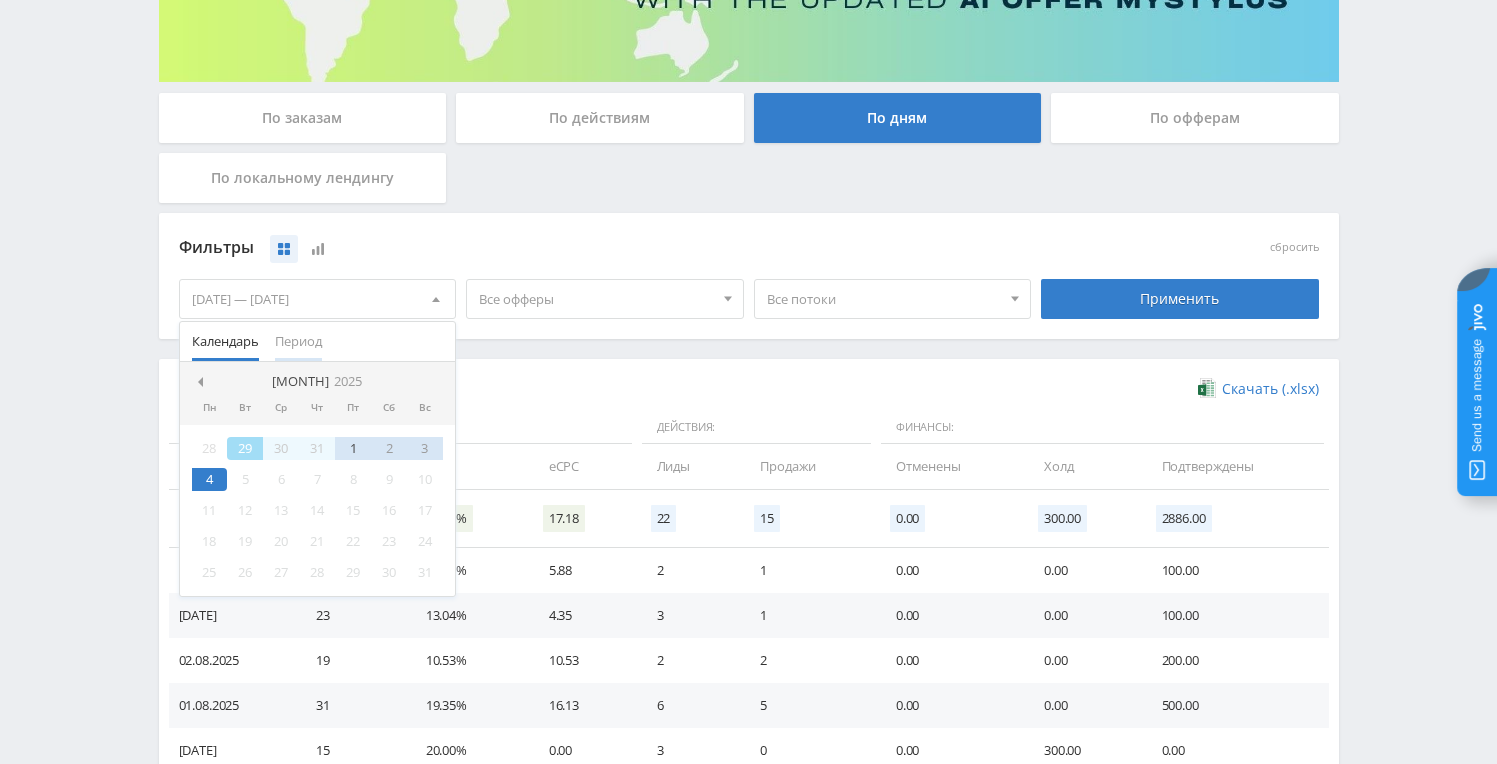 click on "Период" at bounding box center (298, 341) 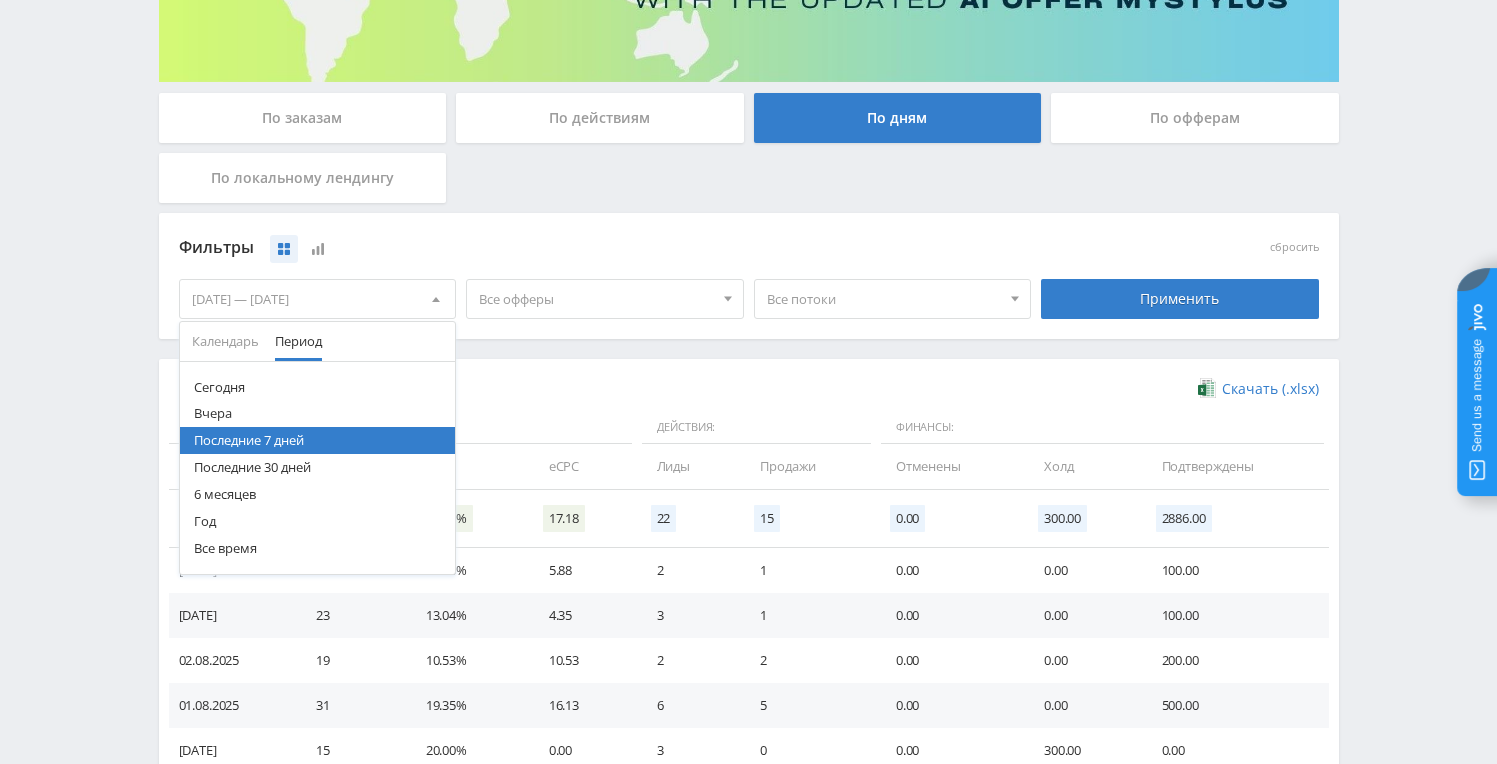click on "Все время" at bounding box center (318, 548) 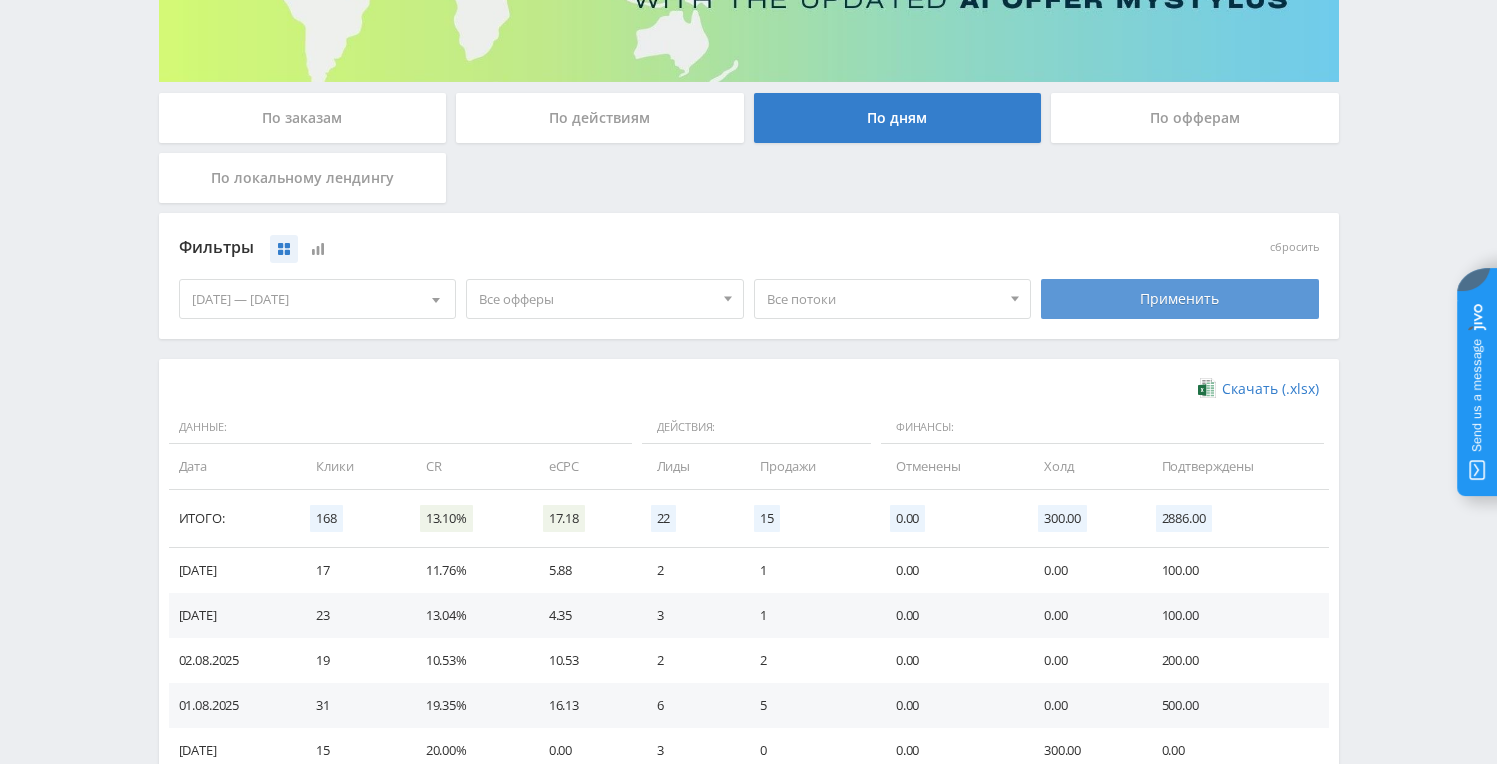 click on "Применить" at bounding box center [1180, 299] 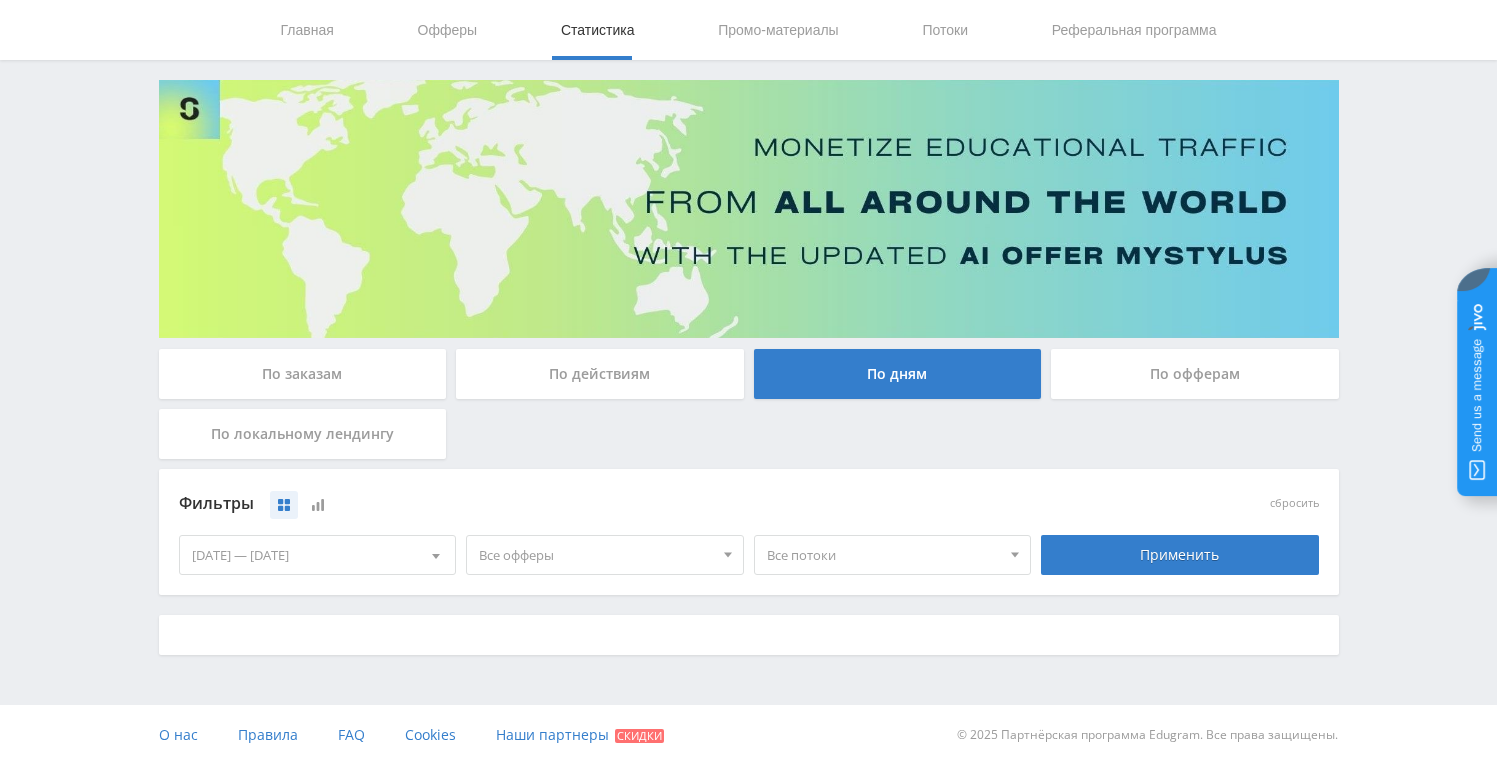 scroll, scrollTop: 316, scrollLeft: 0, axis: vertical 